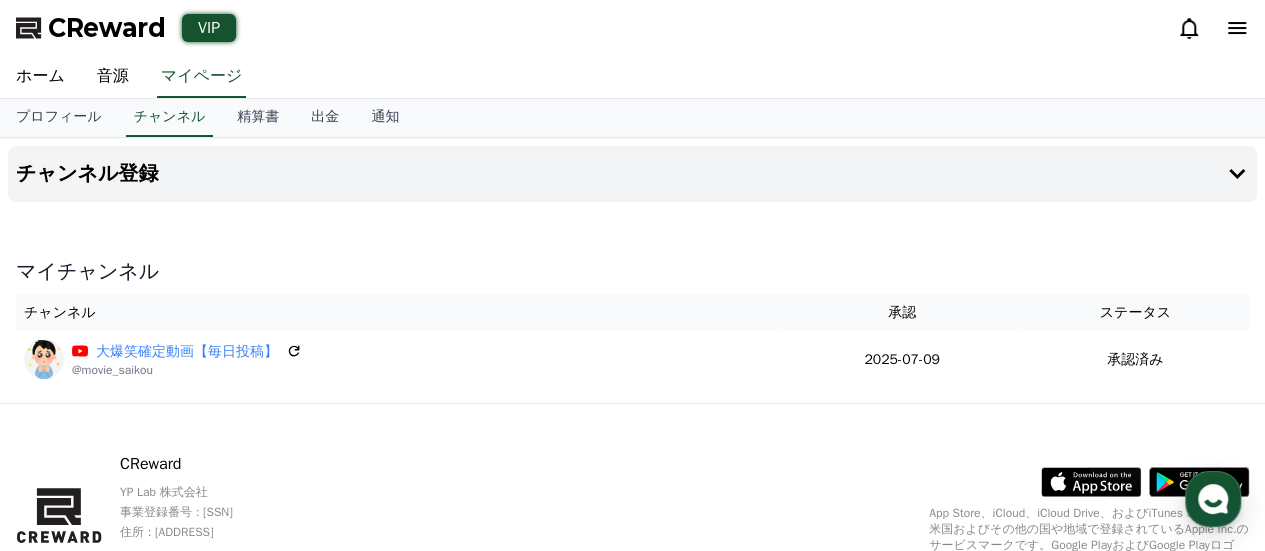 scroll, scrollTop: 0, scrollLeft: 0, axis: both 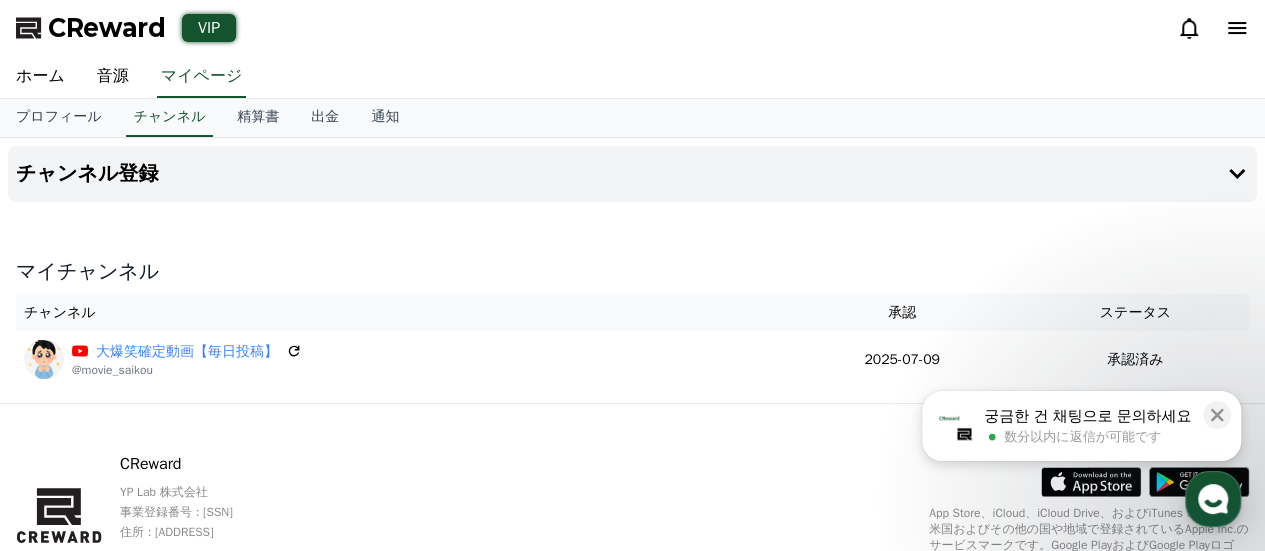 drag, startPoint x: 1065, startPoint y: 423, endPoint x: 1058, endPoint y: 415, distance: 10.630146 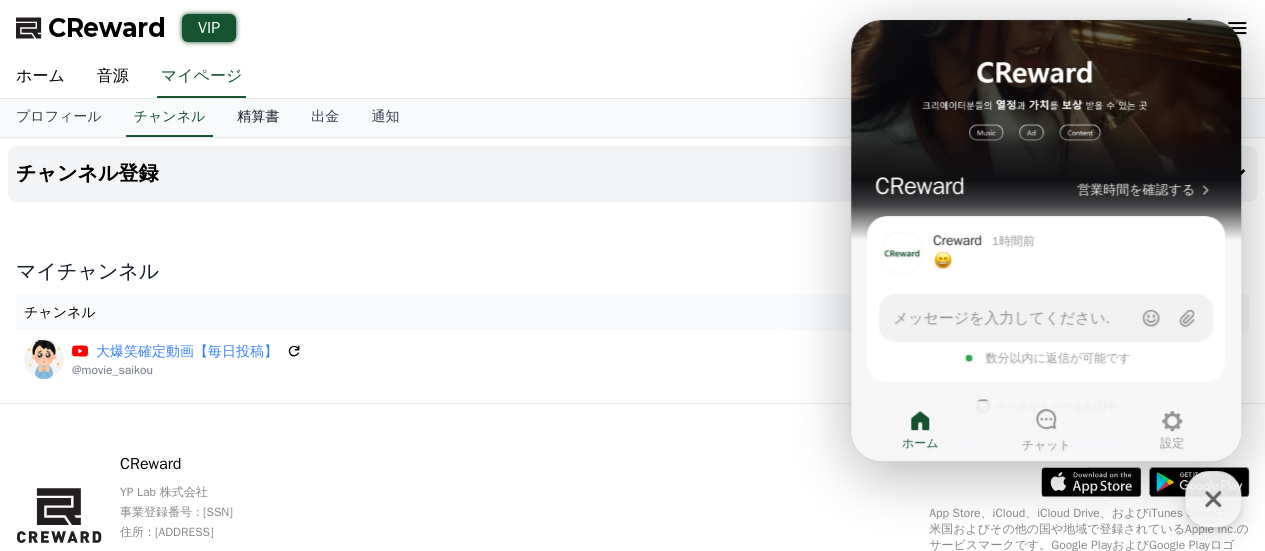 click on "精算書" at bounding box center [258, 118] 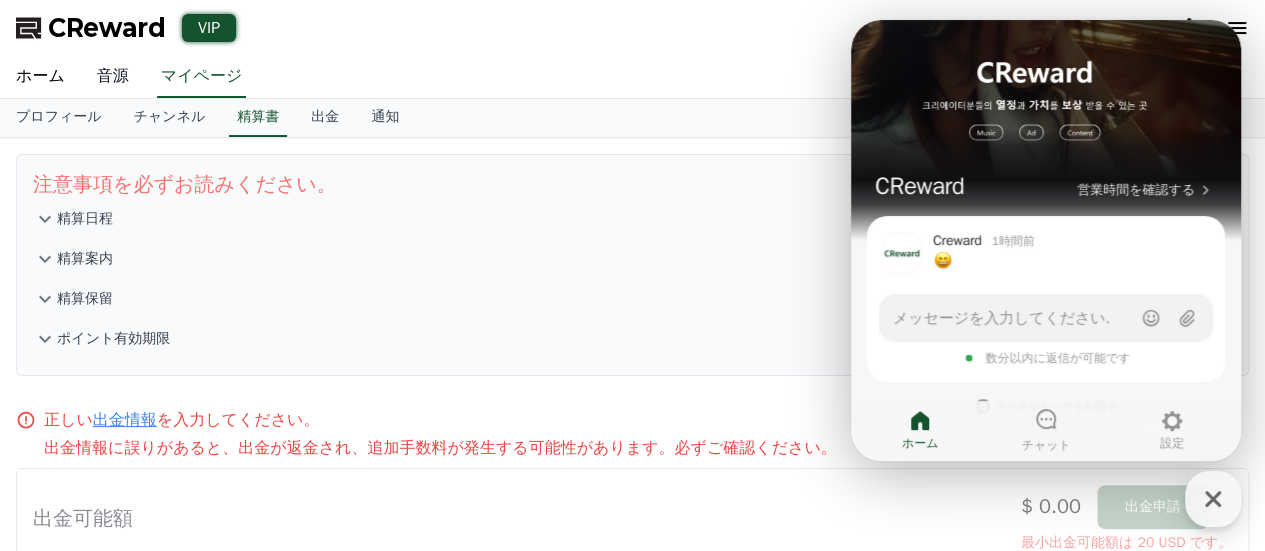 click on "音源" at bounding box center (113, 77) 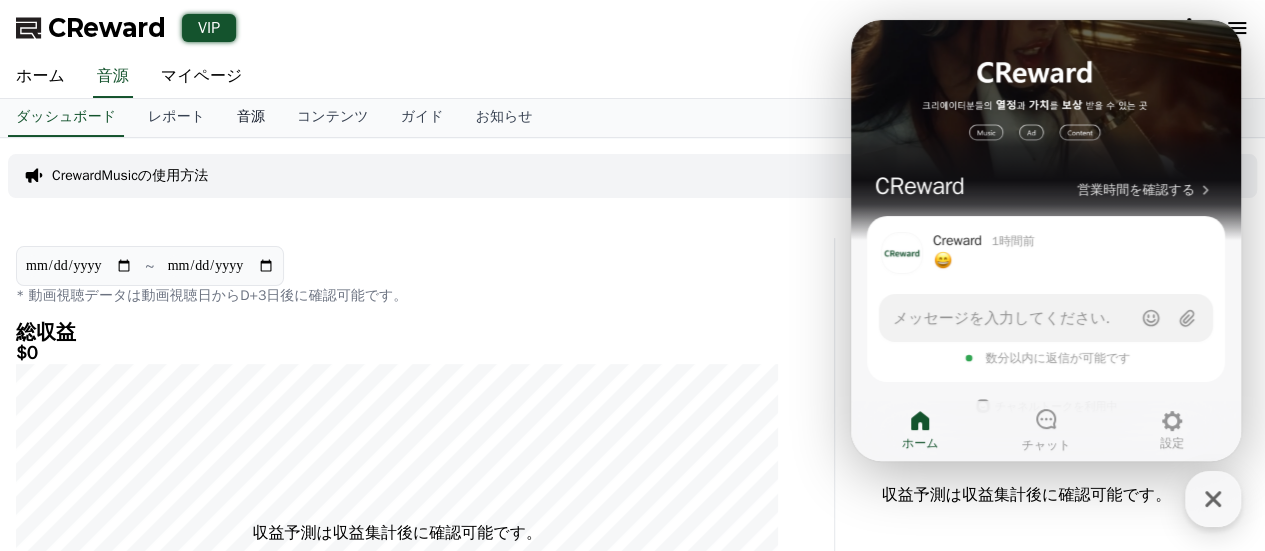 click on "音源" at bounding box center [251, 118] 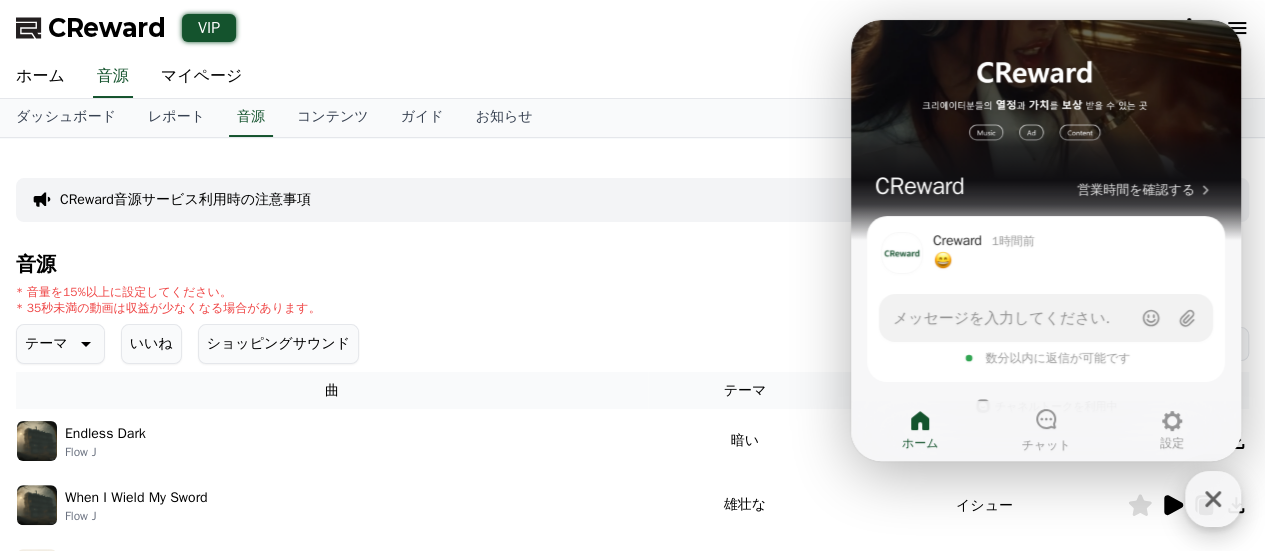 click at bounding box center [1213, 499] 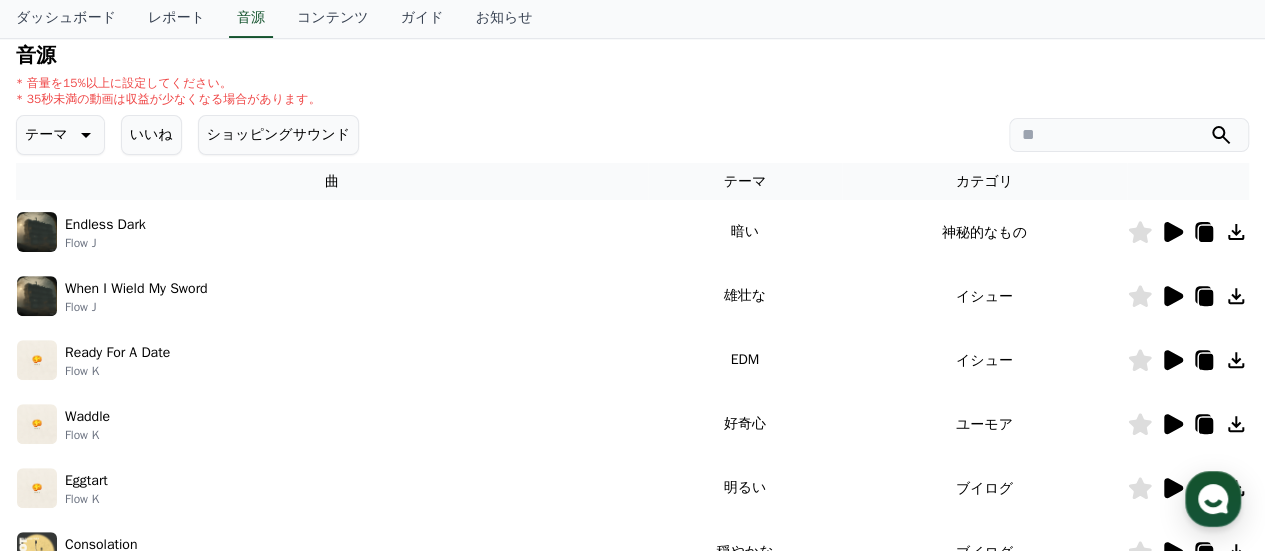 scroll, scrollTop: 207, scrollLeft: 0, axis: vertical 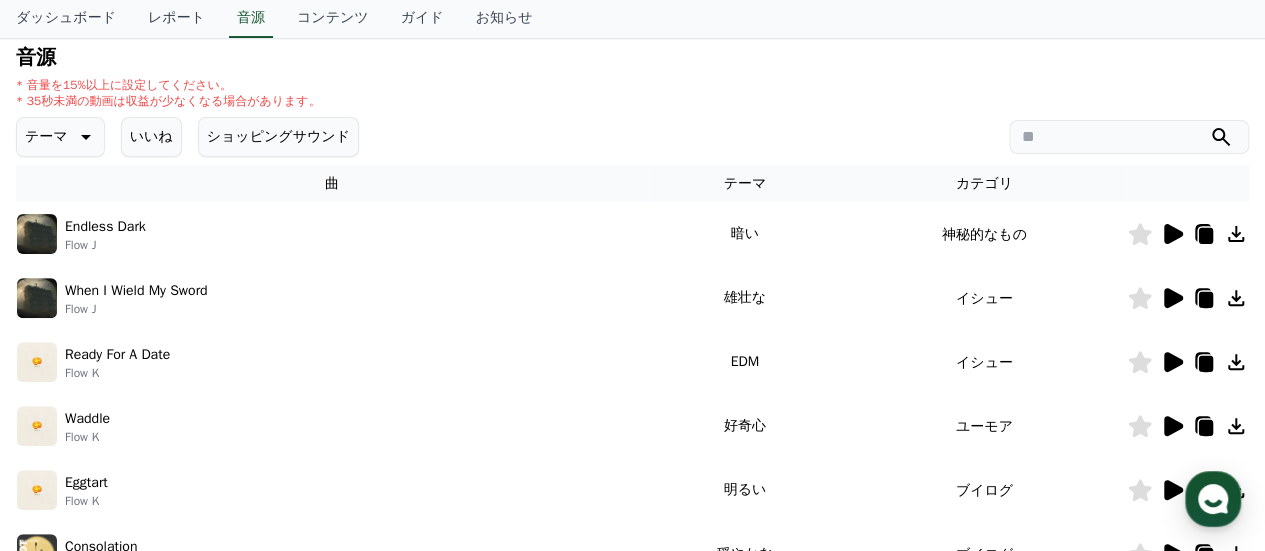 click 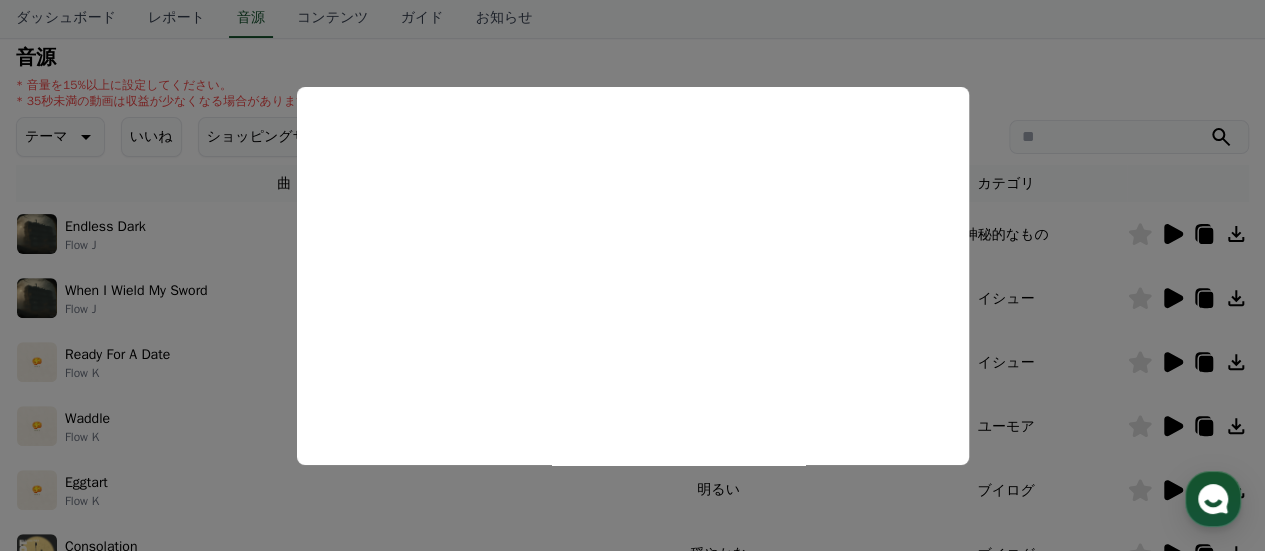 click at bounding box center [632, 275] 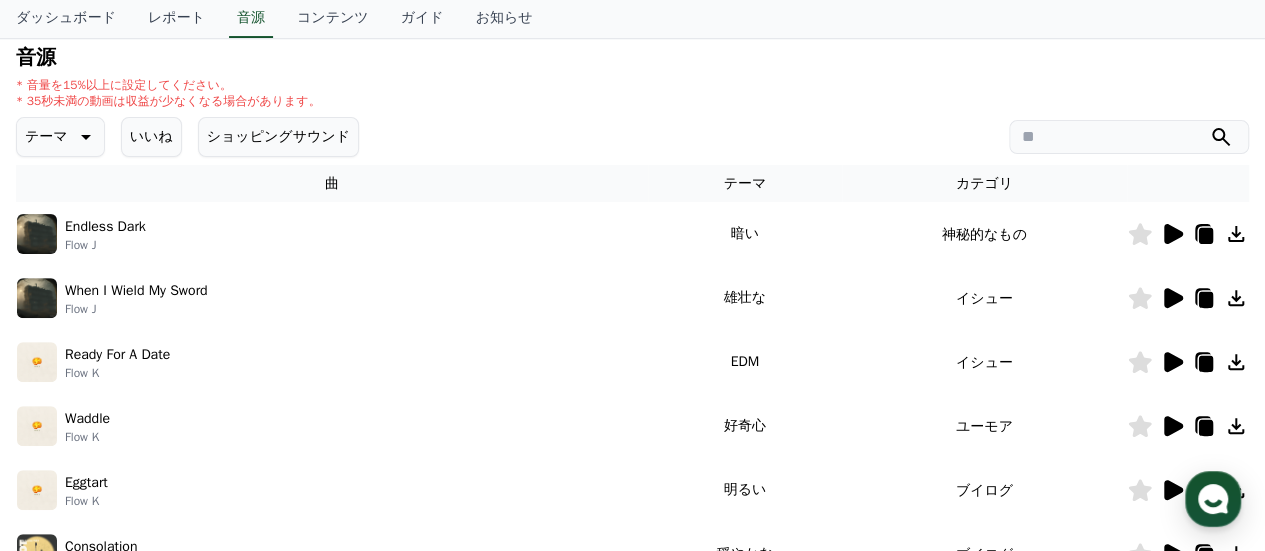 click at bounding box center (37, 298) 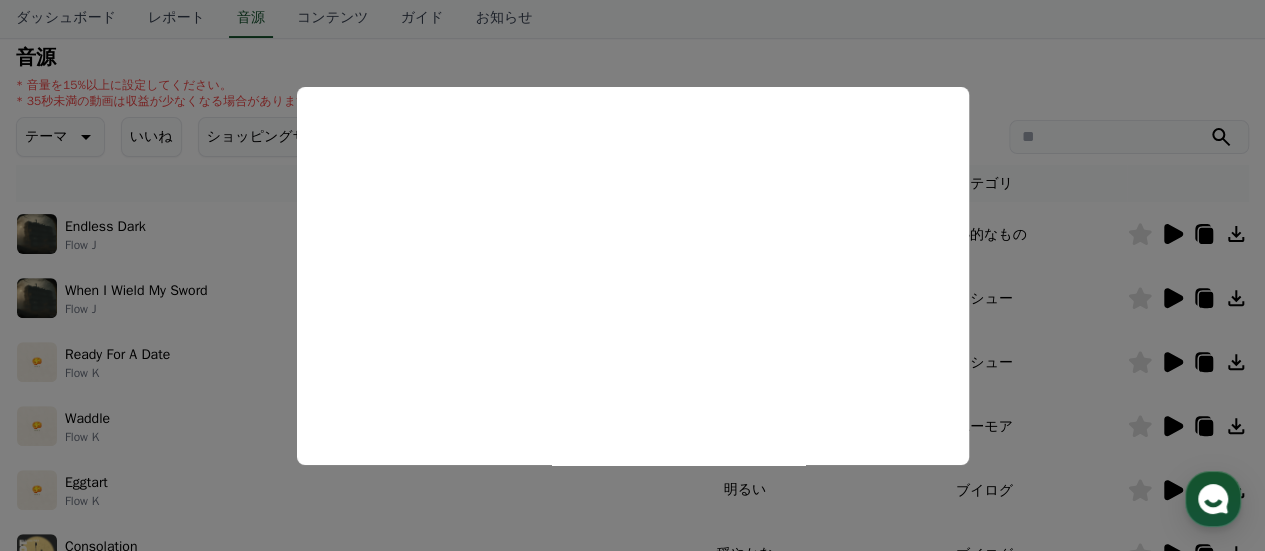 click at bounding box center (632, 275) 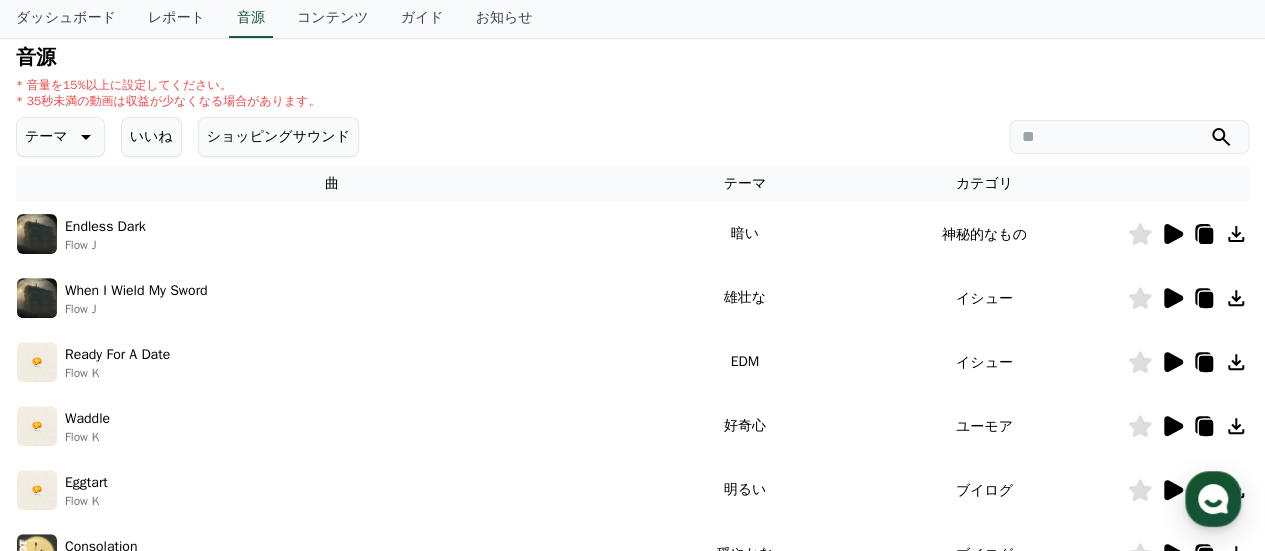 click 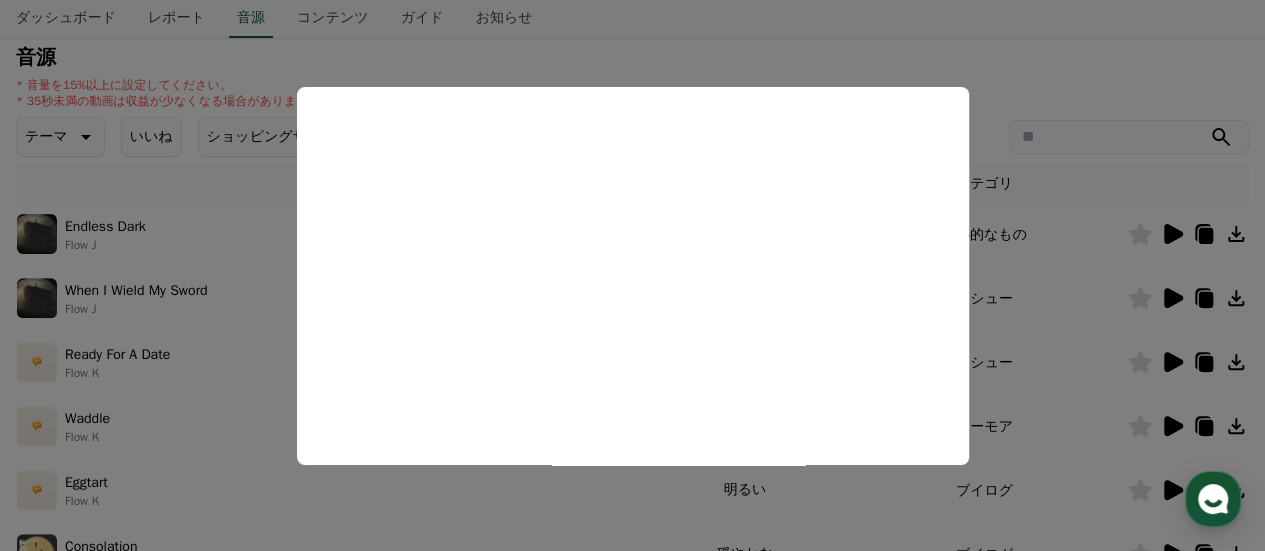 click at bounding box center [632, 275] 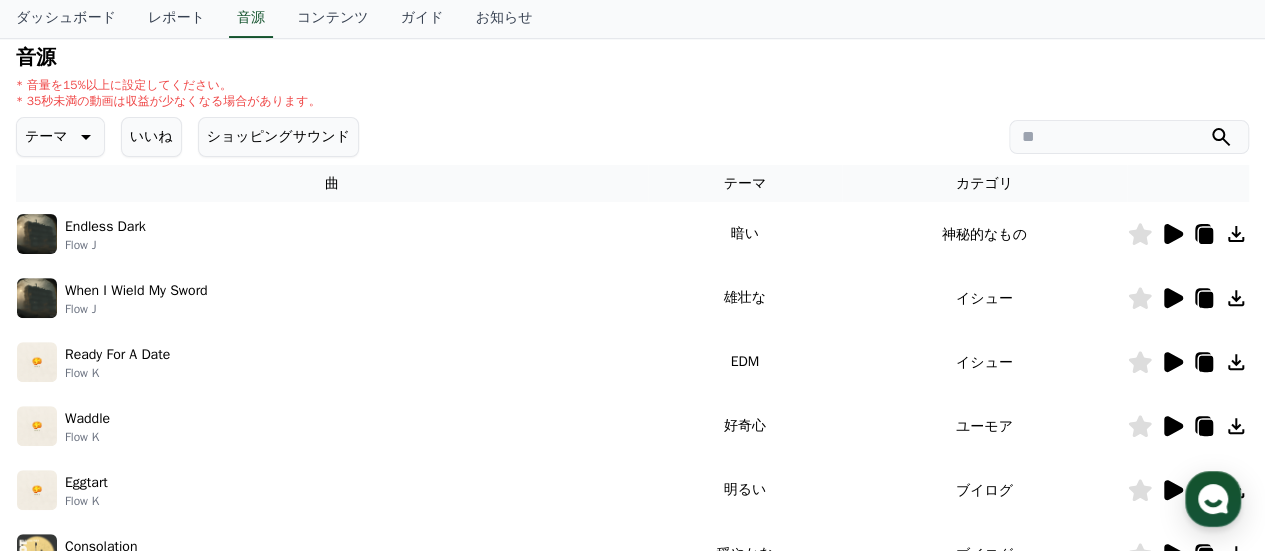 scroll, scrollTop: 238, scrollLeft: 0, axis: vertical 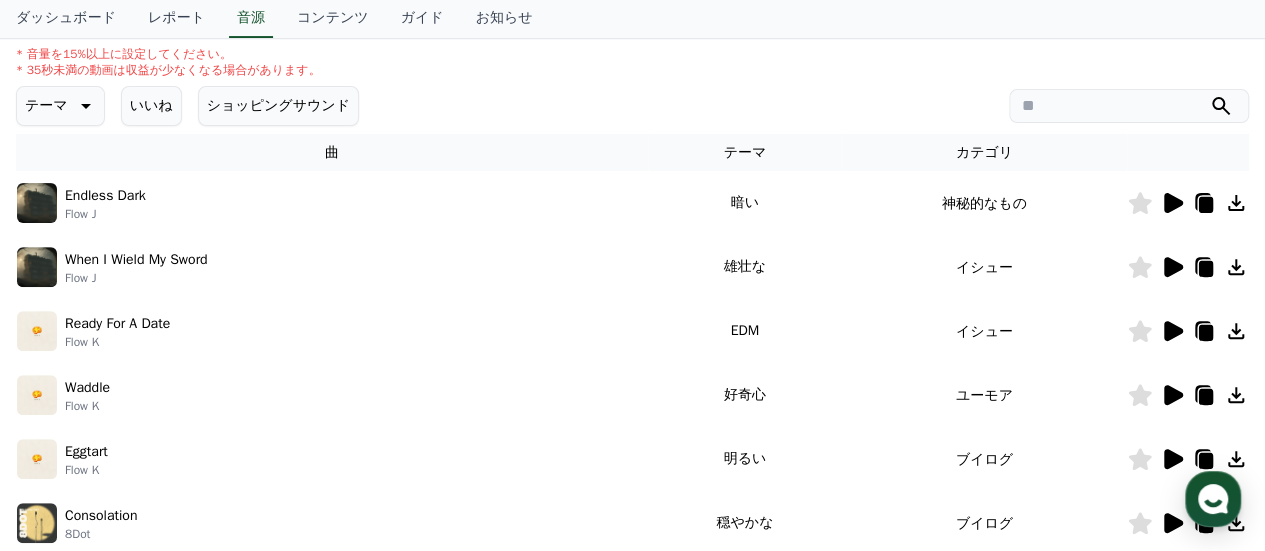 click 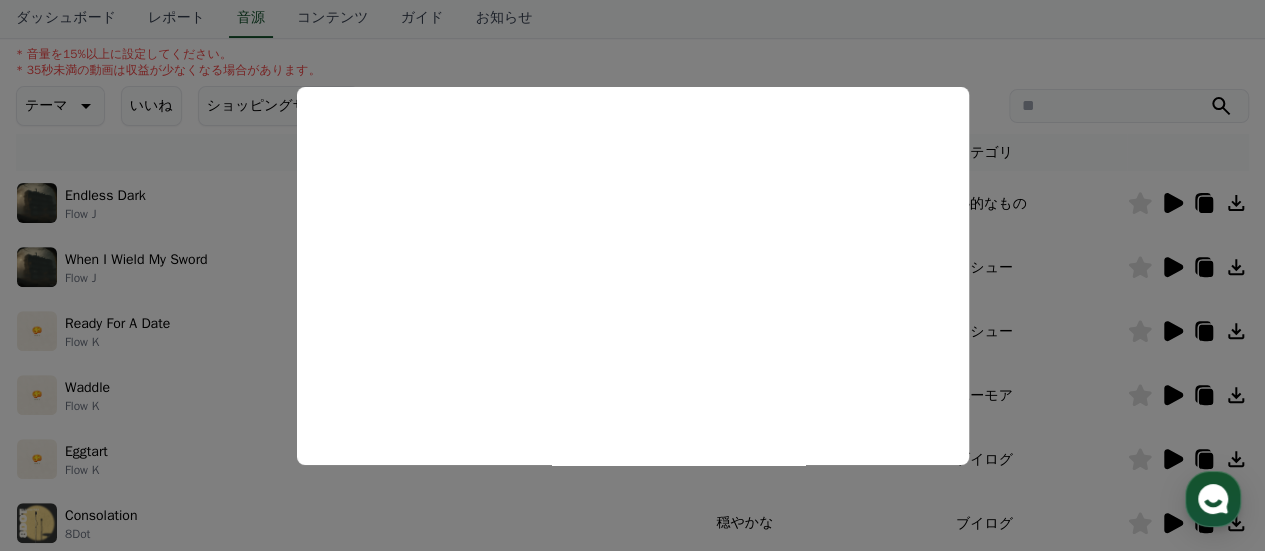 click at bounding box center [632, 275] 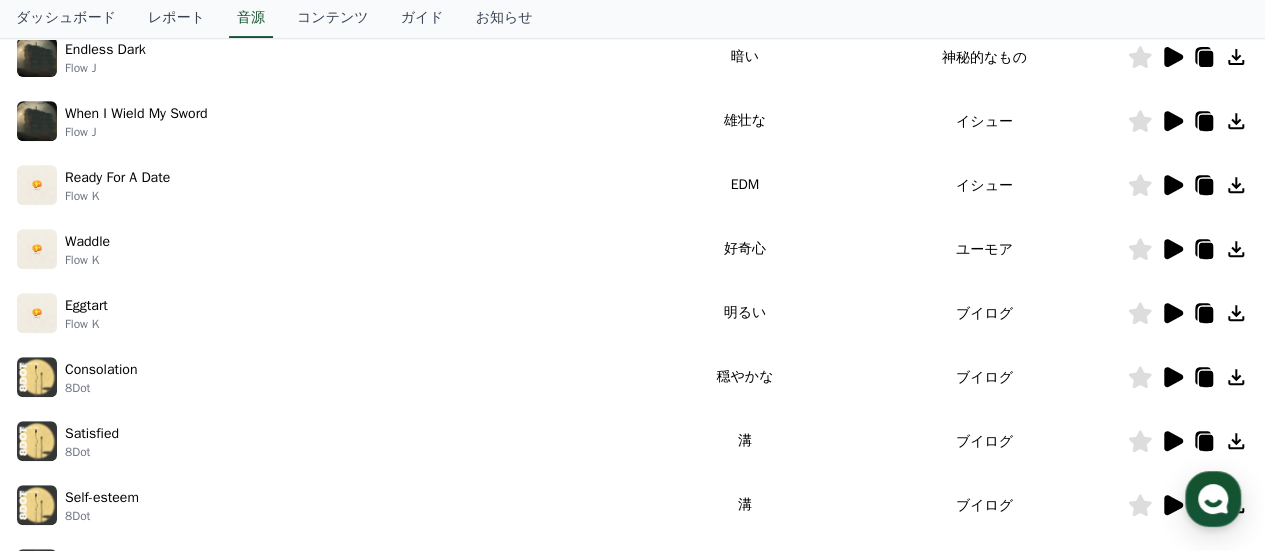 scroll, scrollTop: 398, scrollLeft: 0, axis: vertical 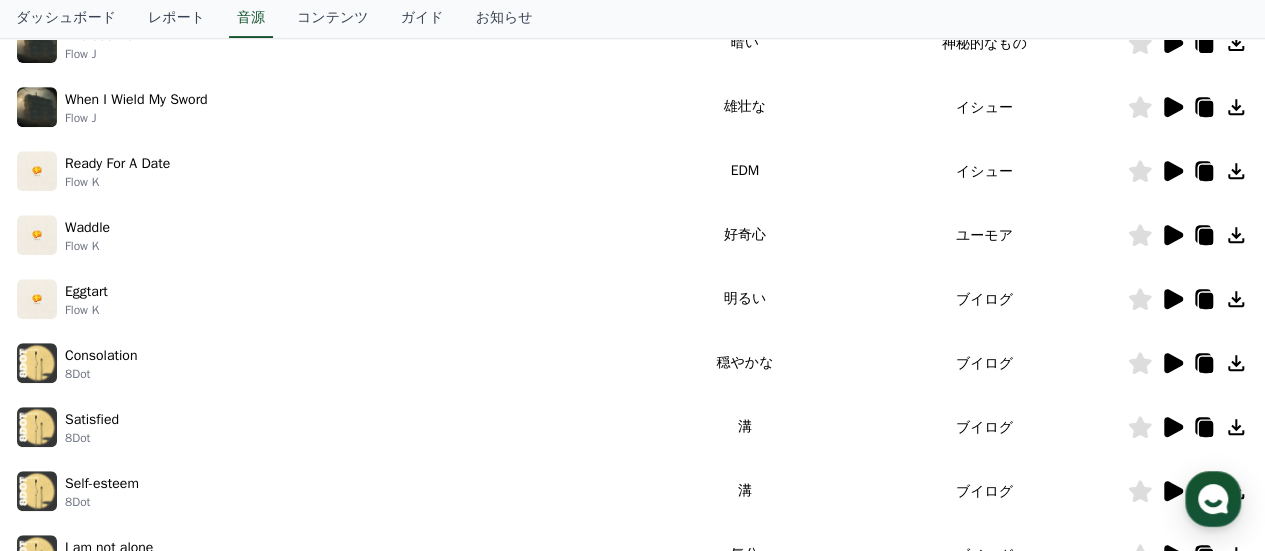 click 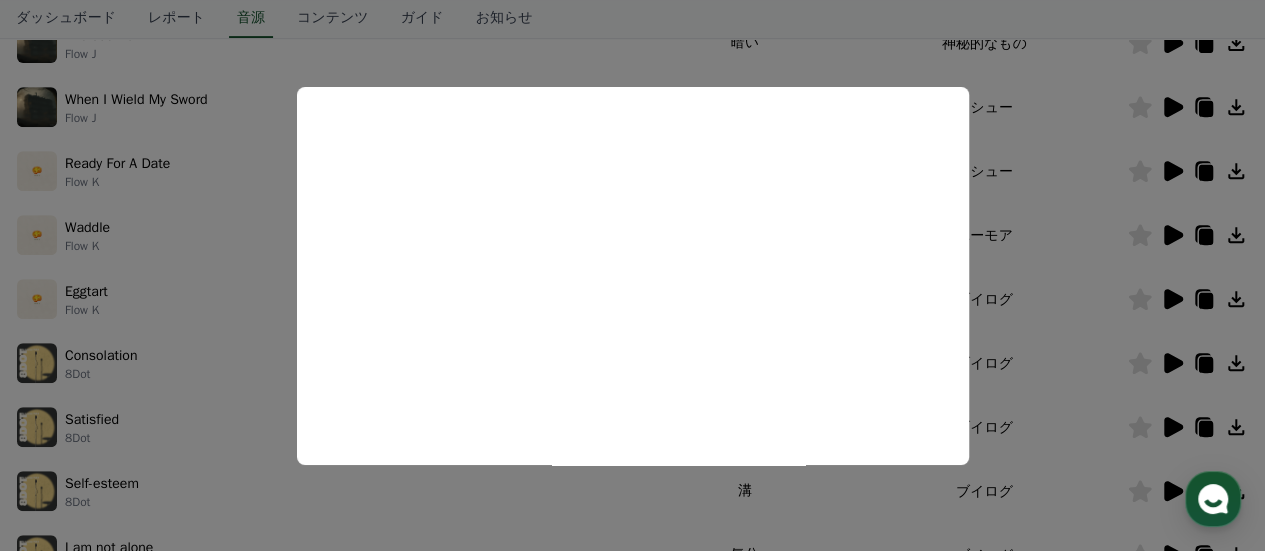 click at bounding box center (632, 275) 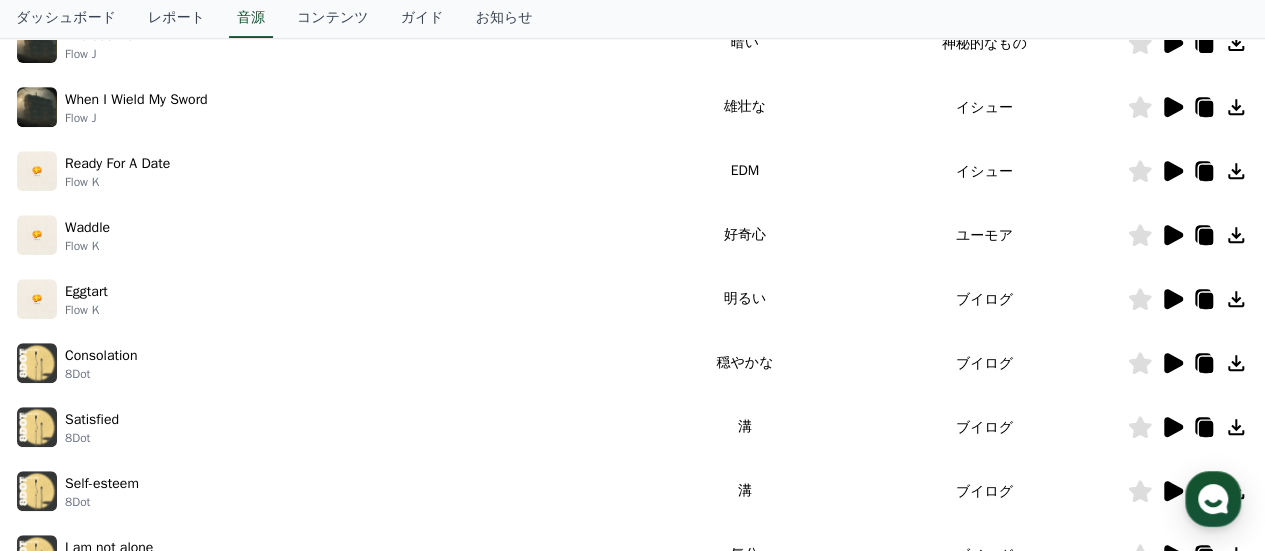click 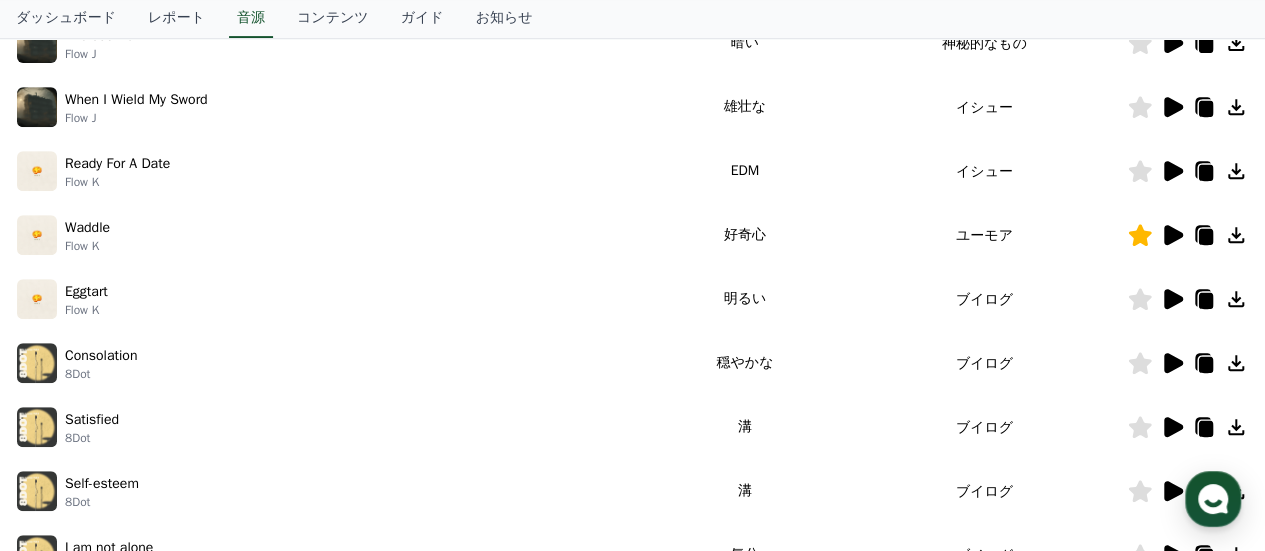 scroll, scrollTop: 0, scrollLeft: 0, axis: both 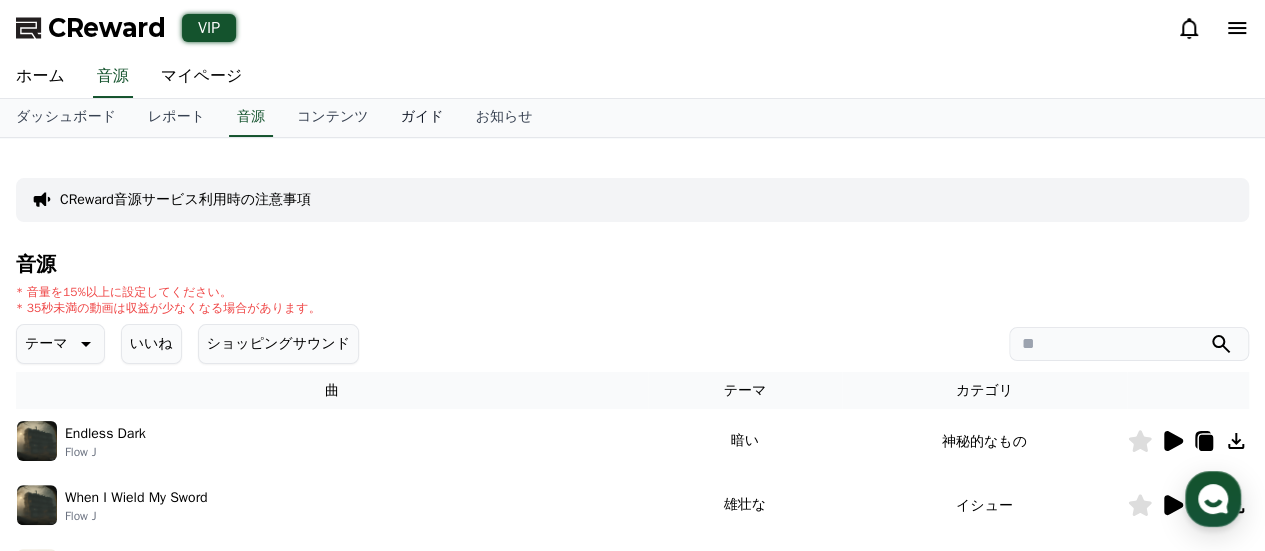 click on "ガイド" at bounding box center (422, 118) 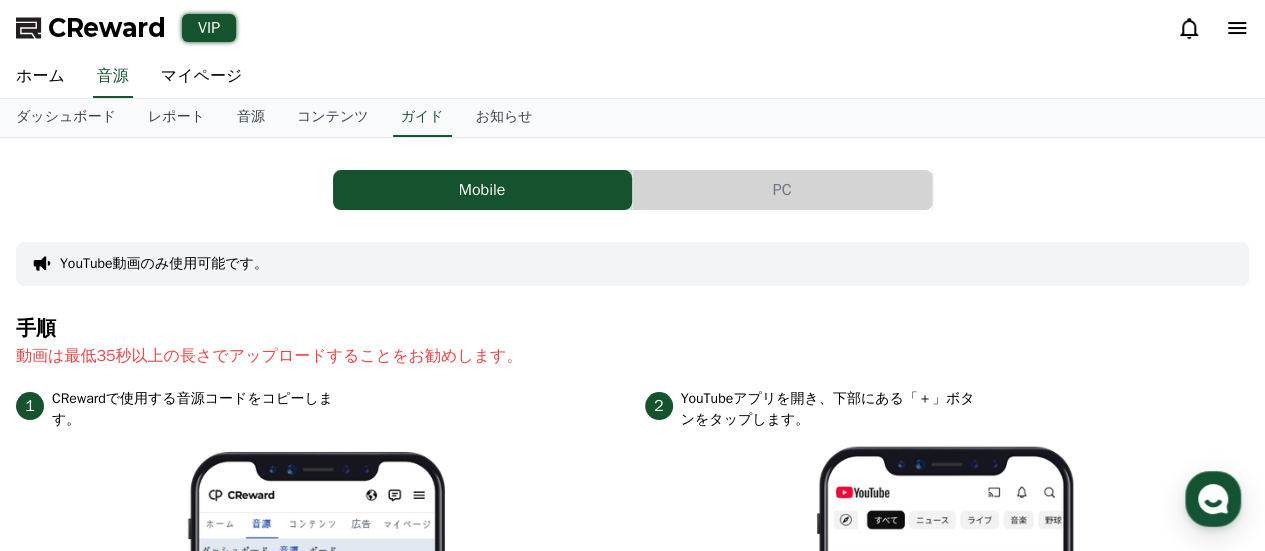 scroll, scrollTop: 482, scrollLeft: 0, axis: vertical 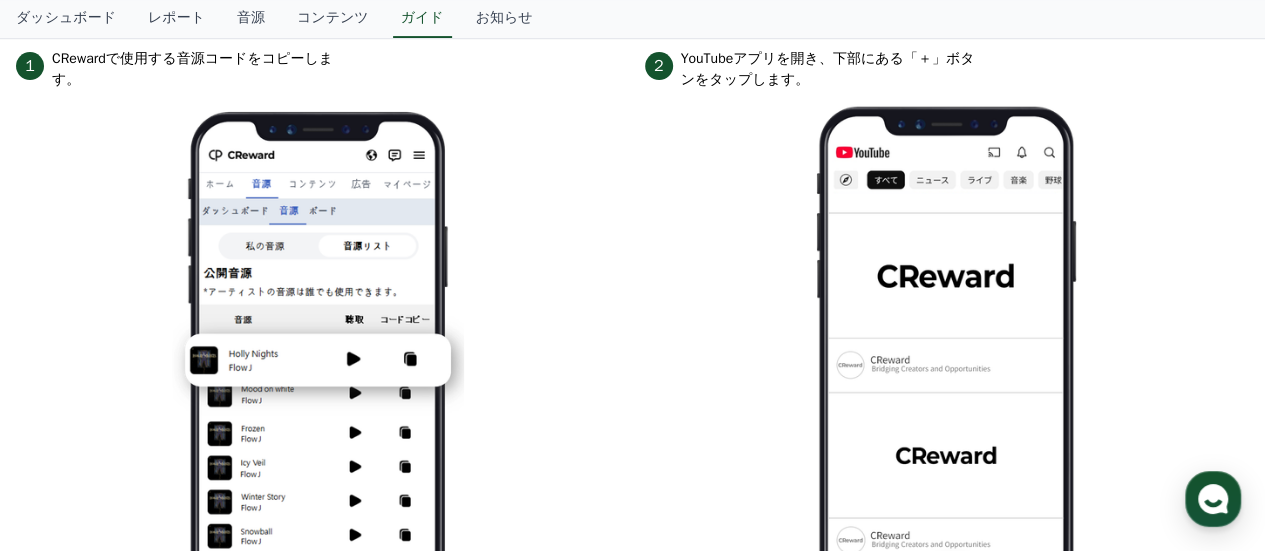 click on "Mobile PC     YouTube動画のみ使用可能です。   手順   動画は最低35秒以上の長さでアップロードすることをお勧めします。   1   CRewardで使用する音源コードをコピーします。     2   YouTubeアプリを開き、下部にある「＋」ボタンをタップします。     3   アップロードする動画を選択し、「サウンドを追加」をタップします。     4   コピーした音源コードを検索バーに貼り付けて検索します。     5   画面右下のチェックボタンをタップします。     6   画面右上のボリュームアイコンをタップします。     7   ボリューム設定は 15％以上 に設定してください。15％未満の場合、収益の計測ができません。     8   動画の詳細情報を入力してアップロードします。" at bounding box center (632, 1160) 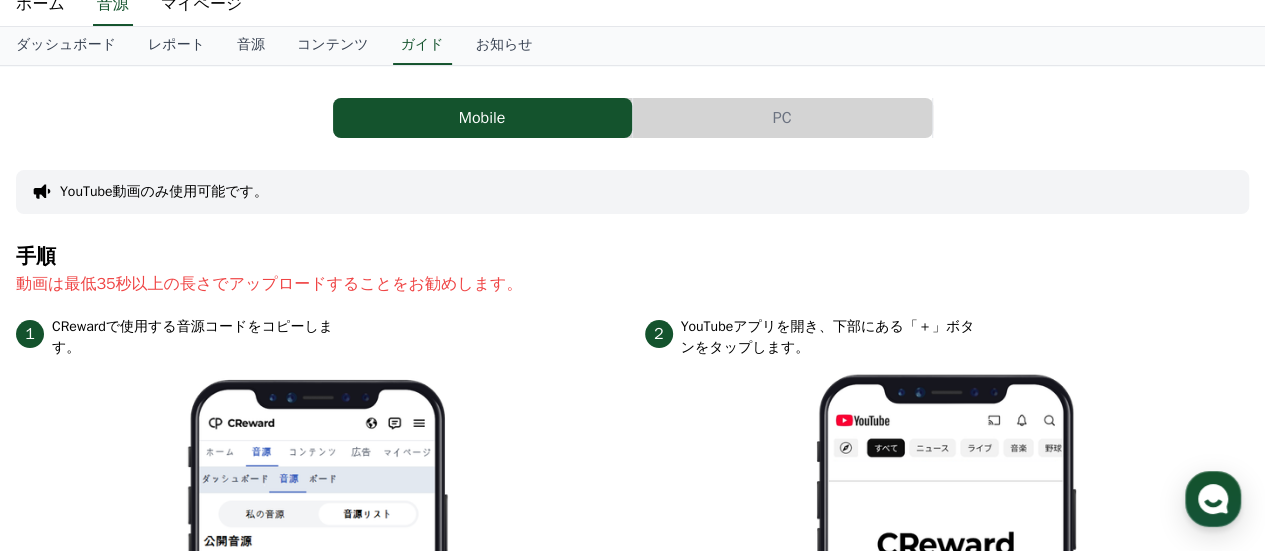 scroll, scrollTop: 0, scrollLeft: 0, axis: both 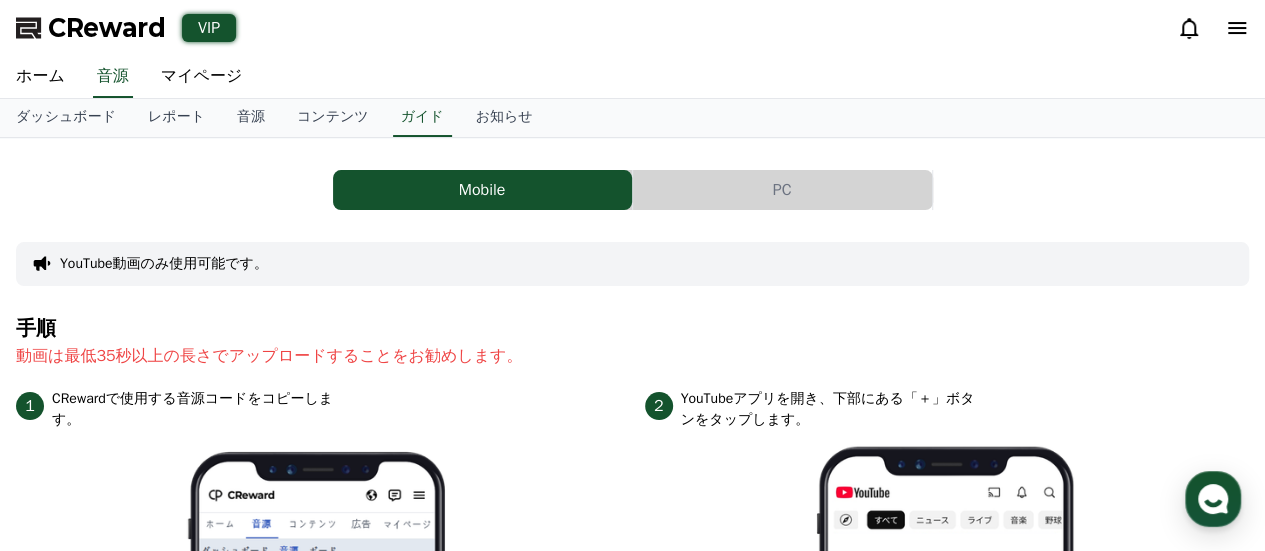 click on "PC" at bounding box center [782, 190] 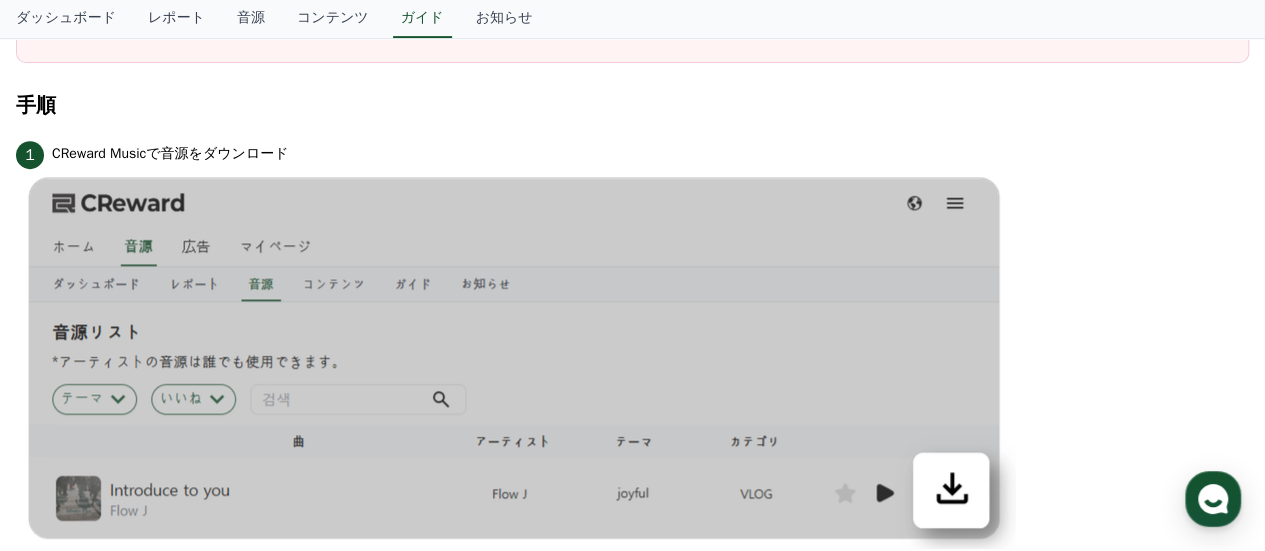 scroll, scrollTop: 964, scrollLeft: 0, axis: vertical 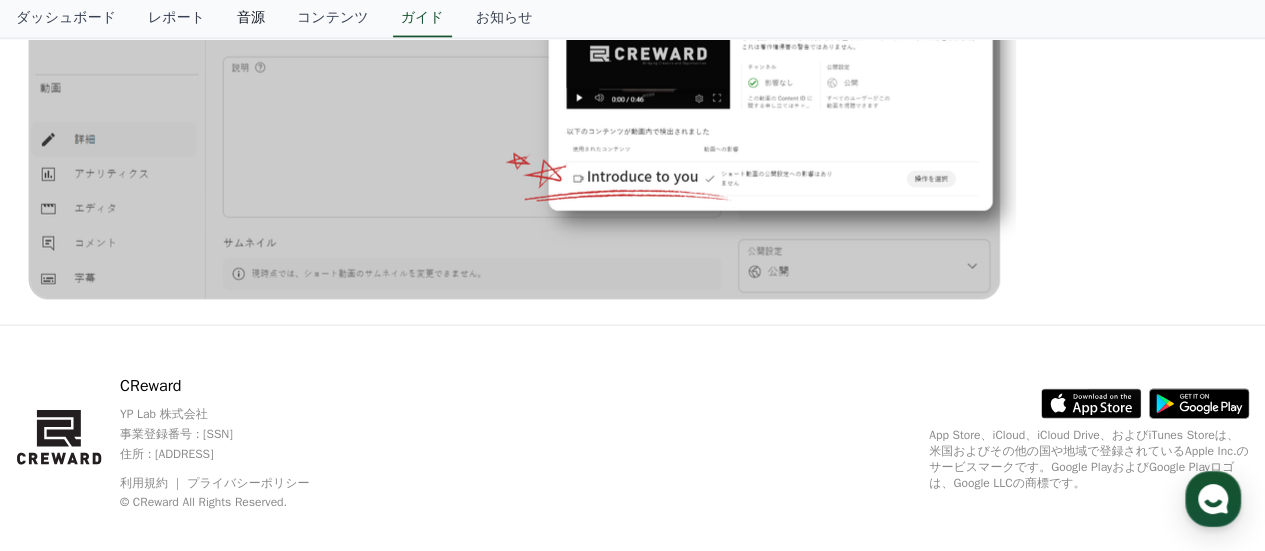 click on "音源" at bounding box center [251, 19] 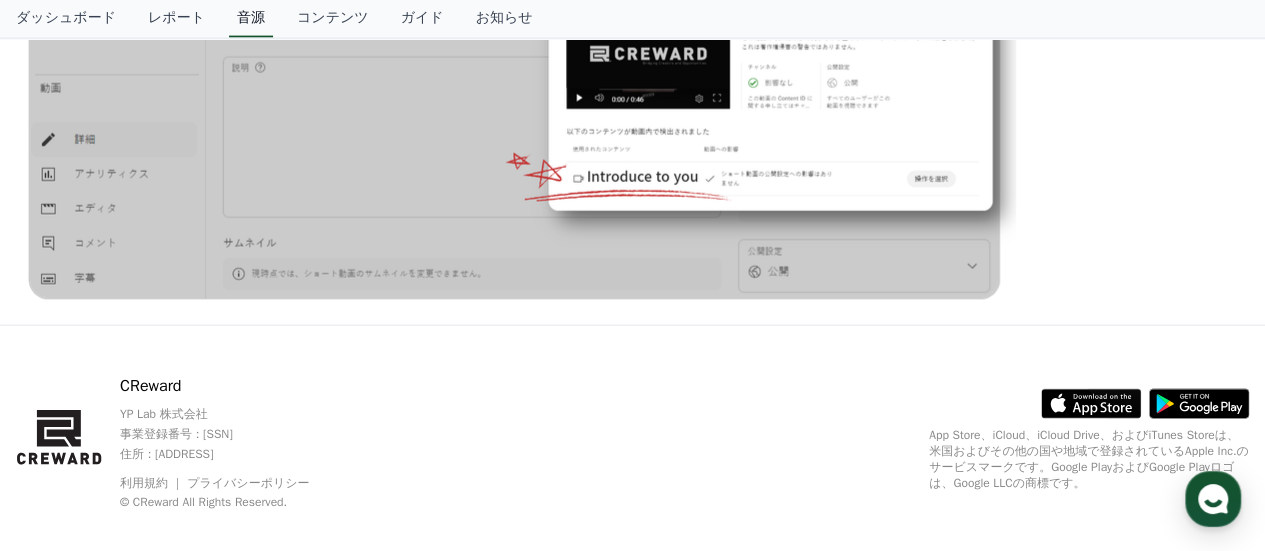 scroll, scrollTop: 0, scrollLeft: 0, axis: both 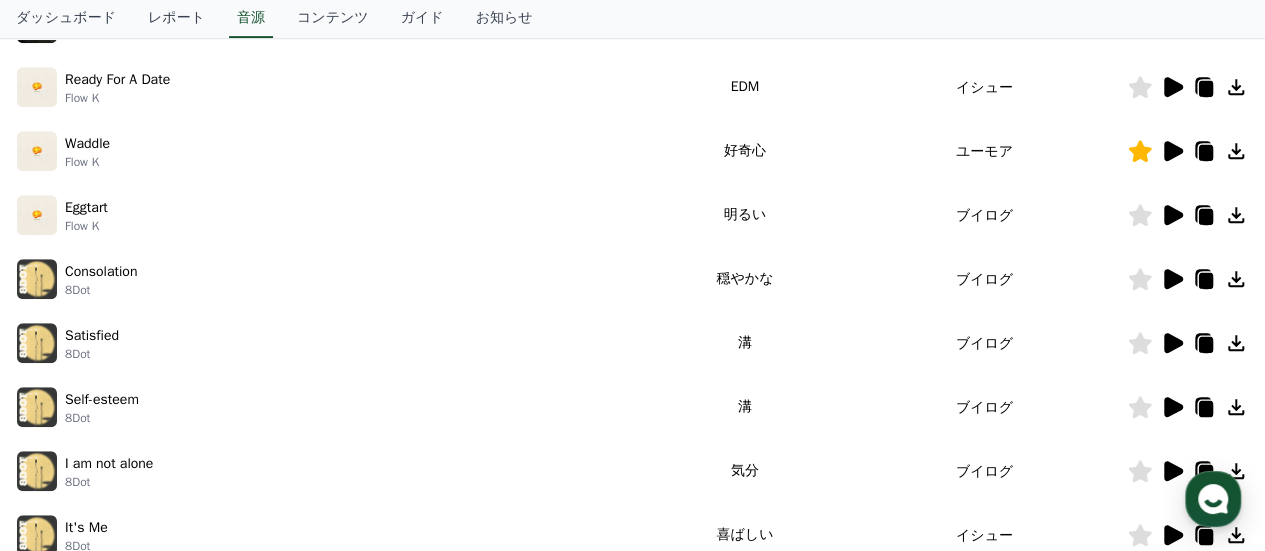 click 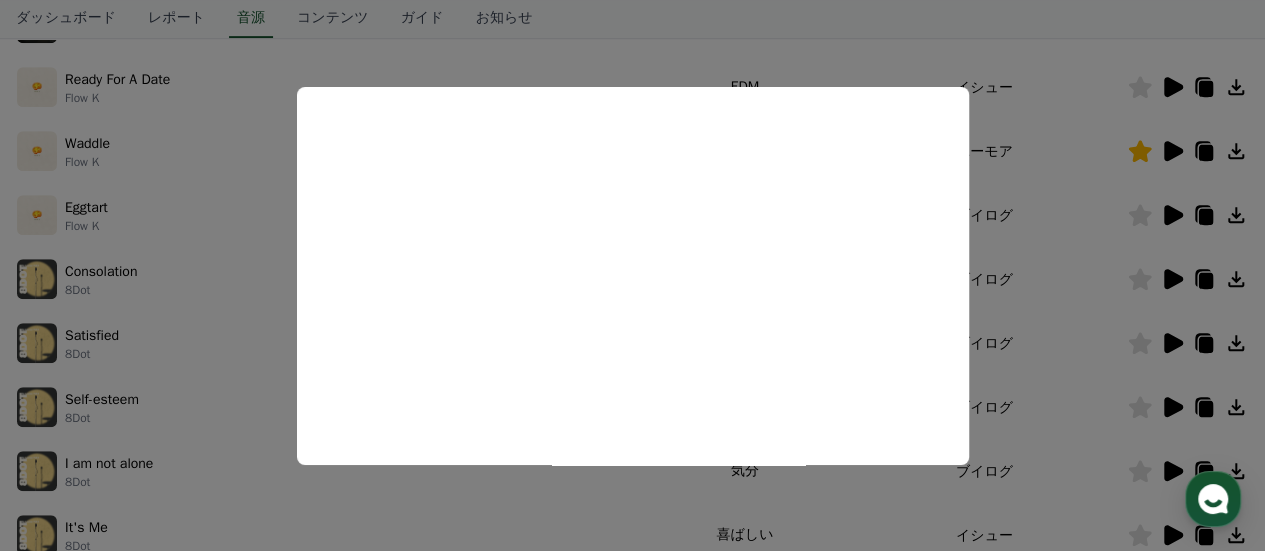 click at bounding box center [632, 275] 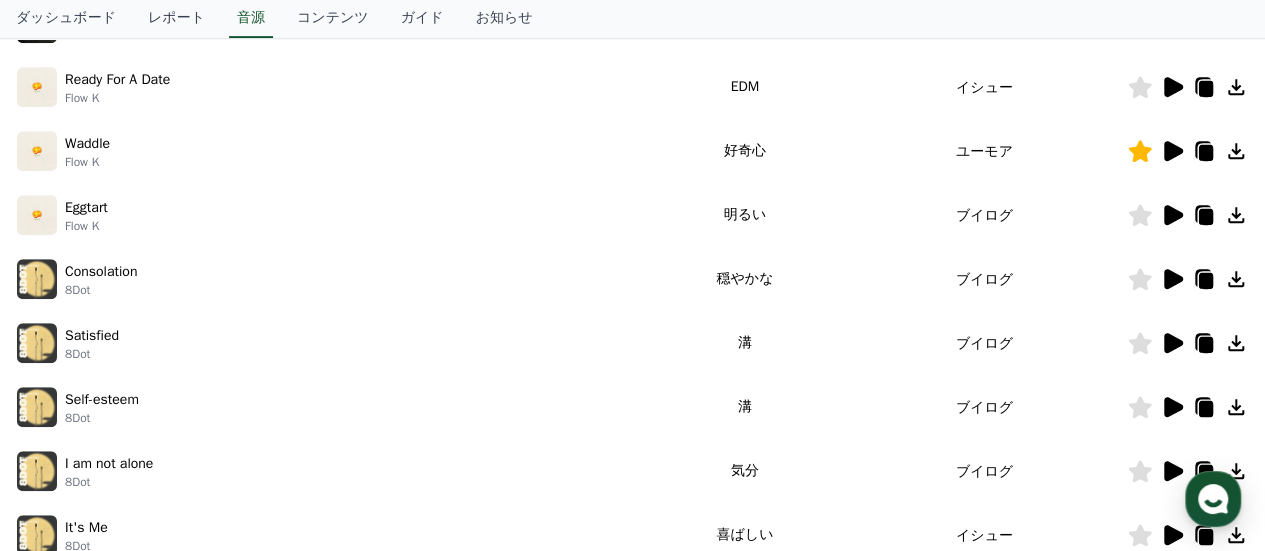 scroll, scrollTop: 535, scrollLeft: 0, axis: vertical 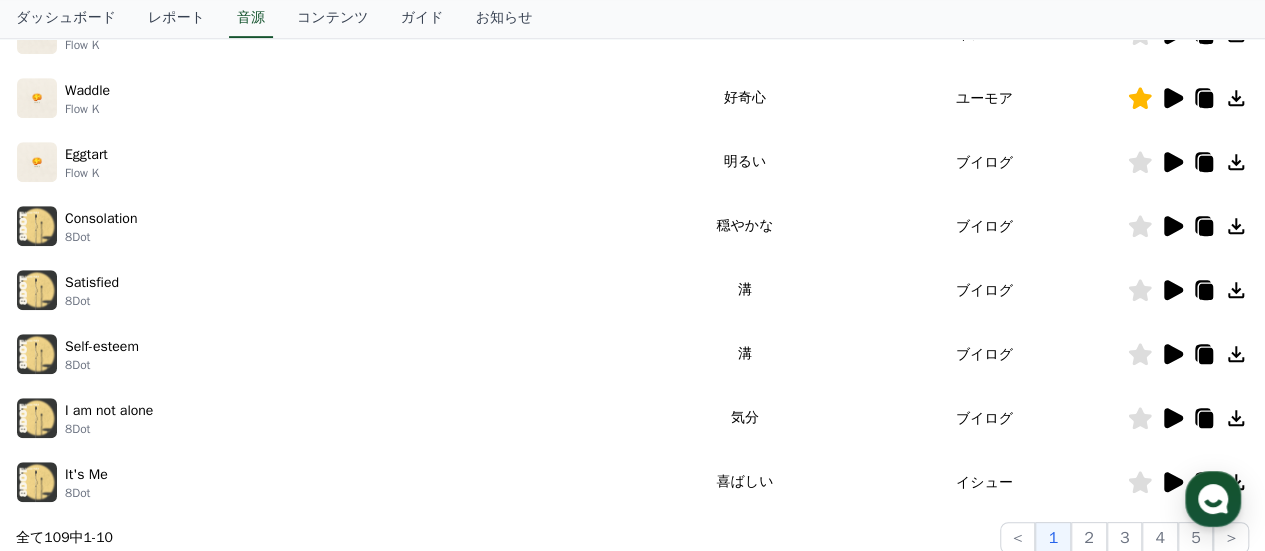 click 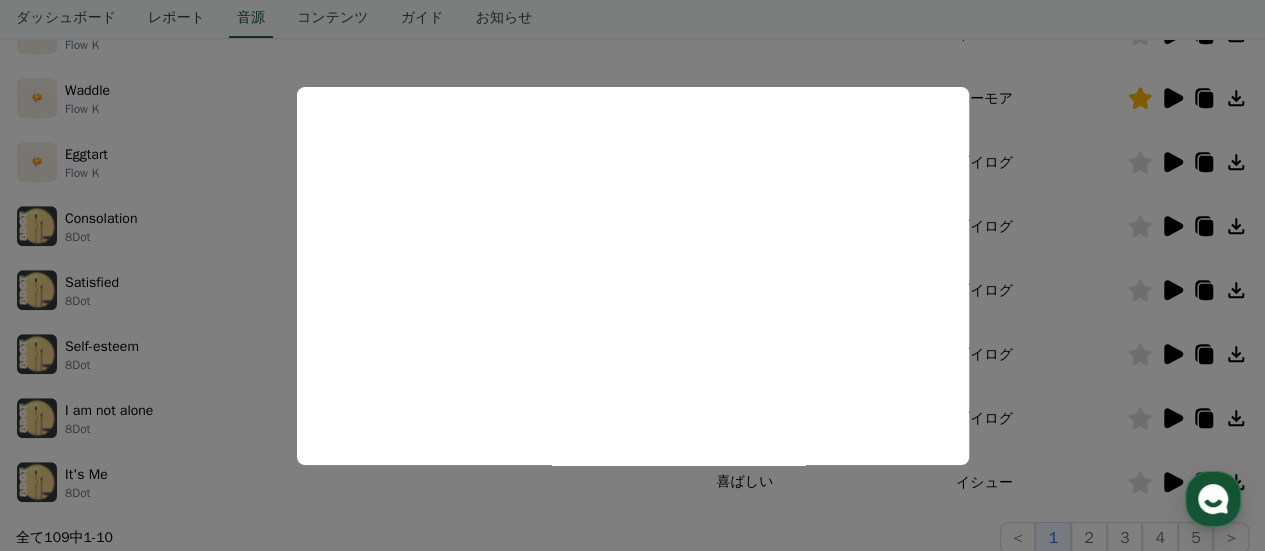click at bounding box center (632, 275) 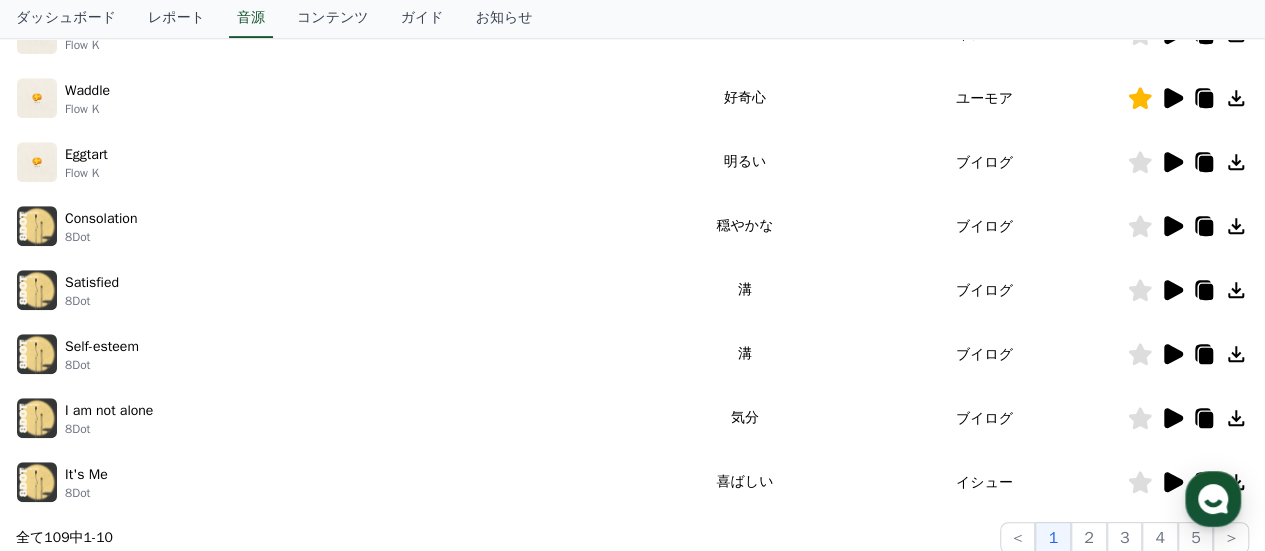 click 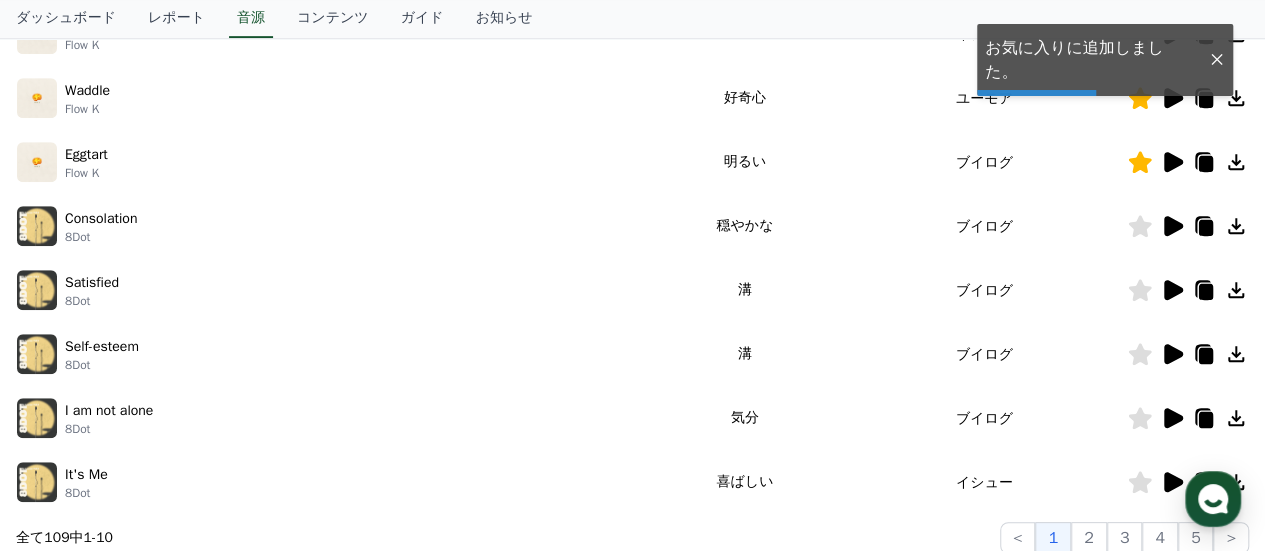 click 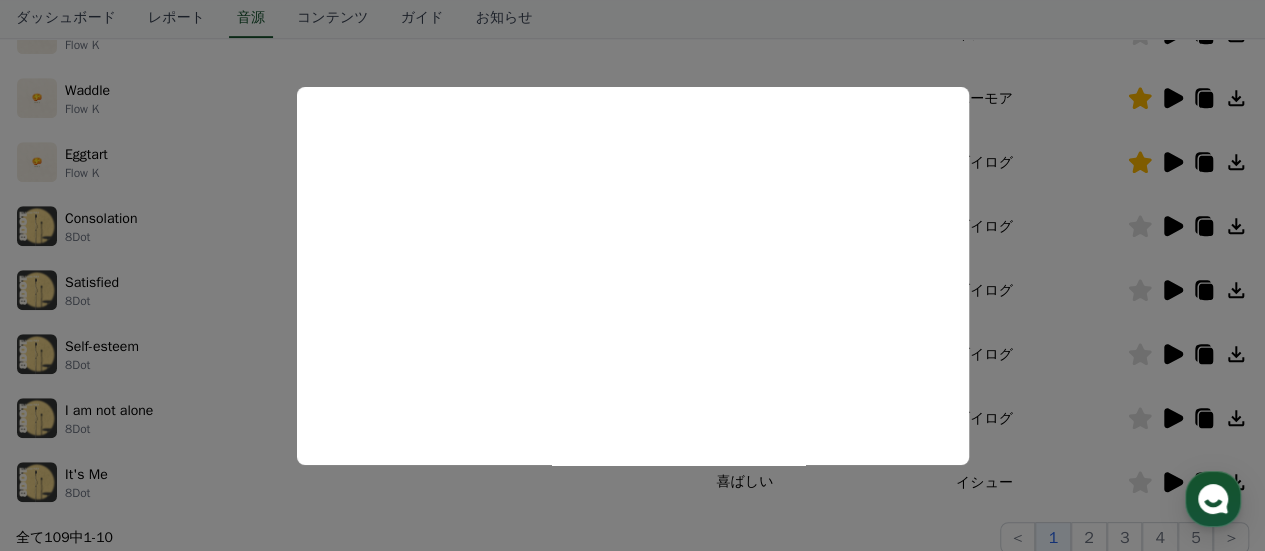 click at bounding box center [632, 275] 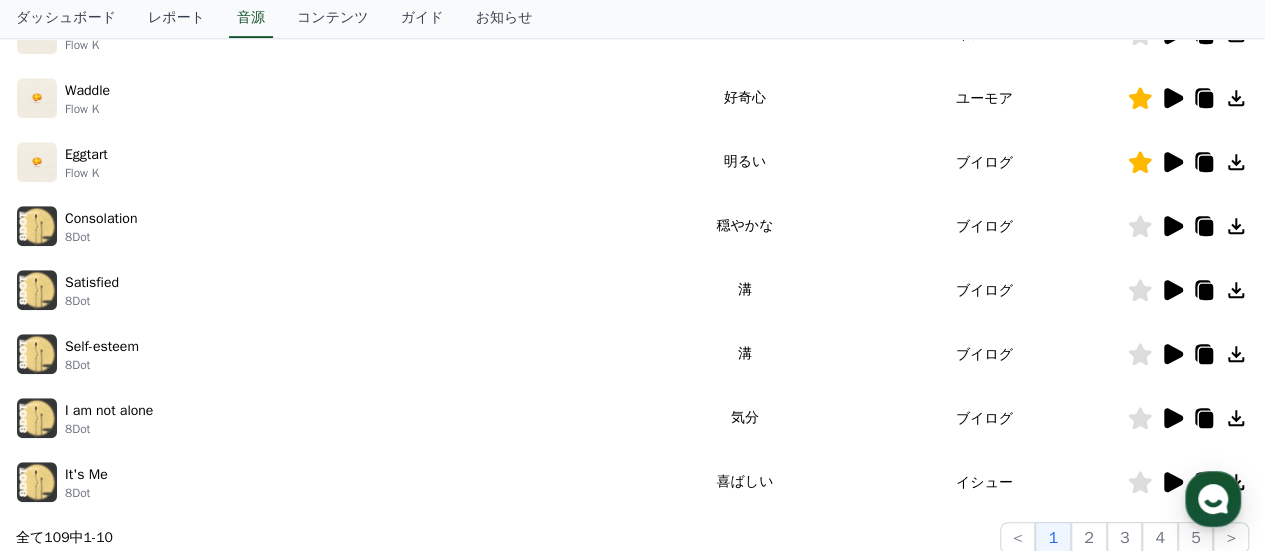 click 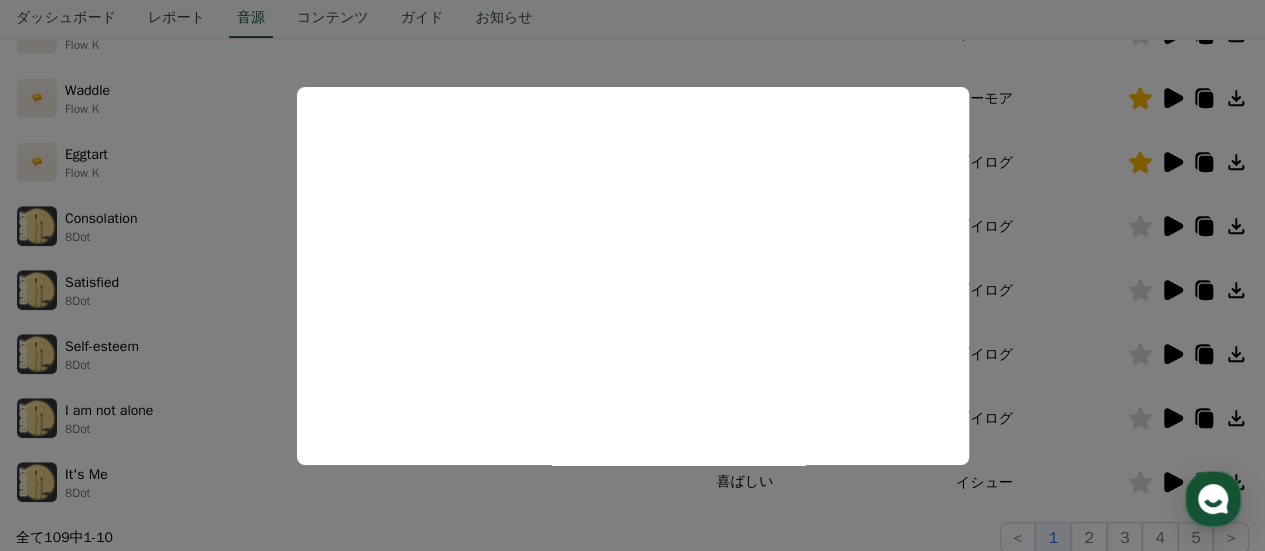 click at bounding box center (632, 275) 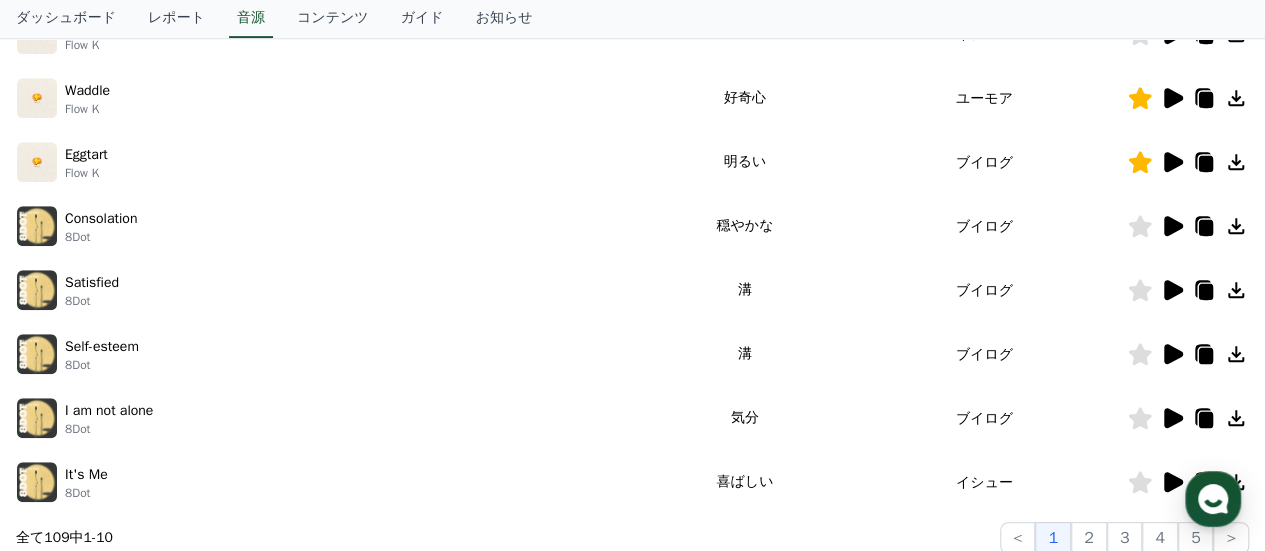 click 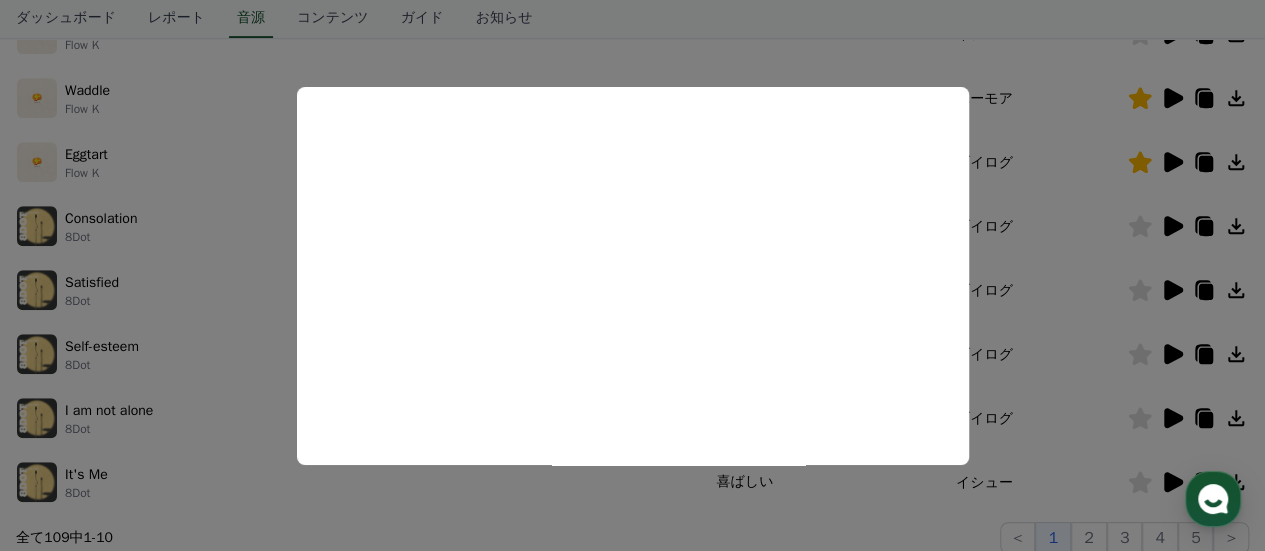 click at bounding box center (632, 275) 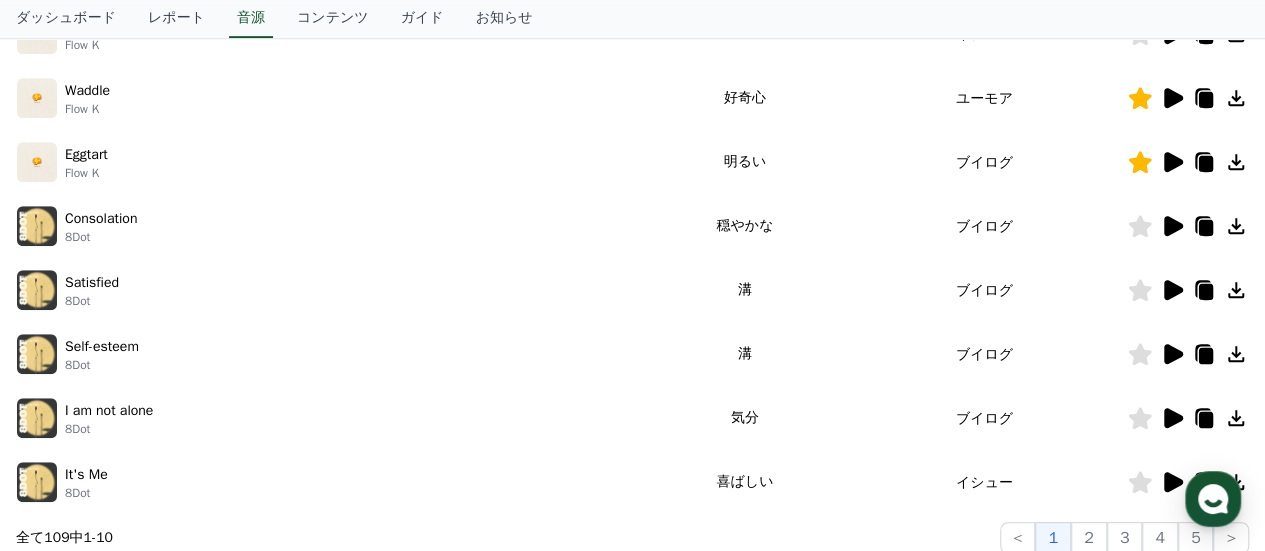 scroll, scrollTop: 588, scrollLeft: 0, axis: vertical 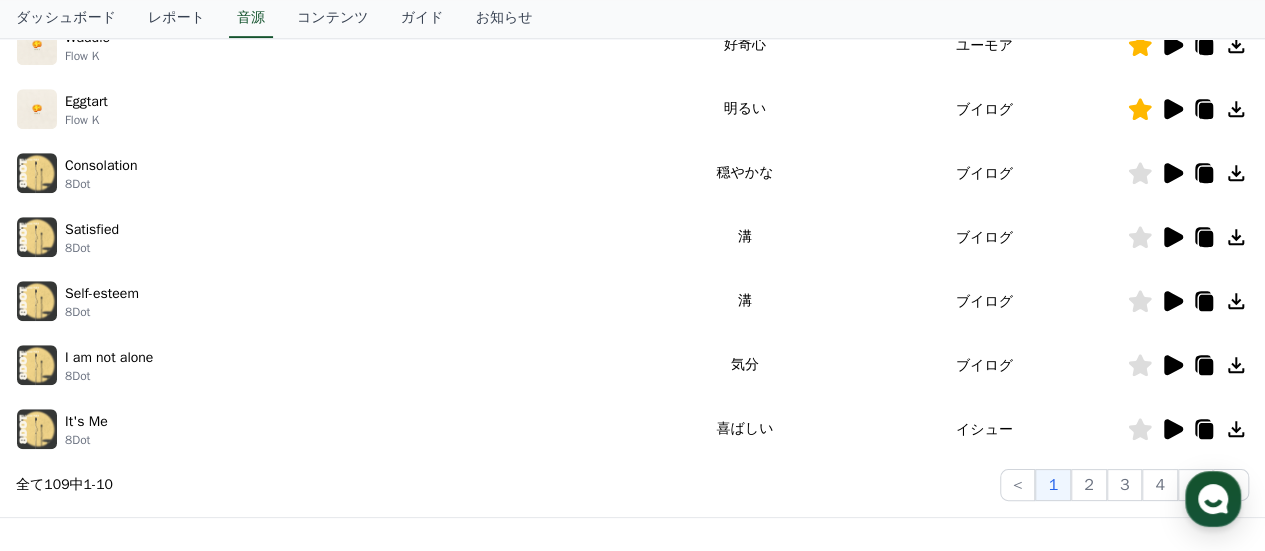 click 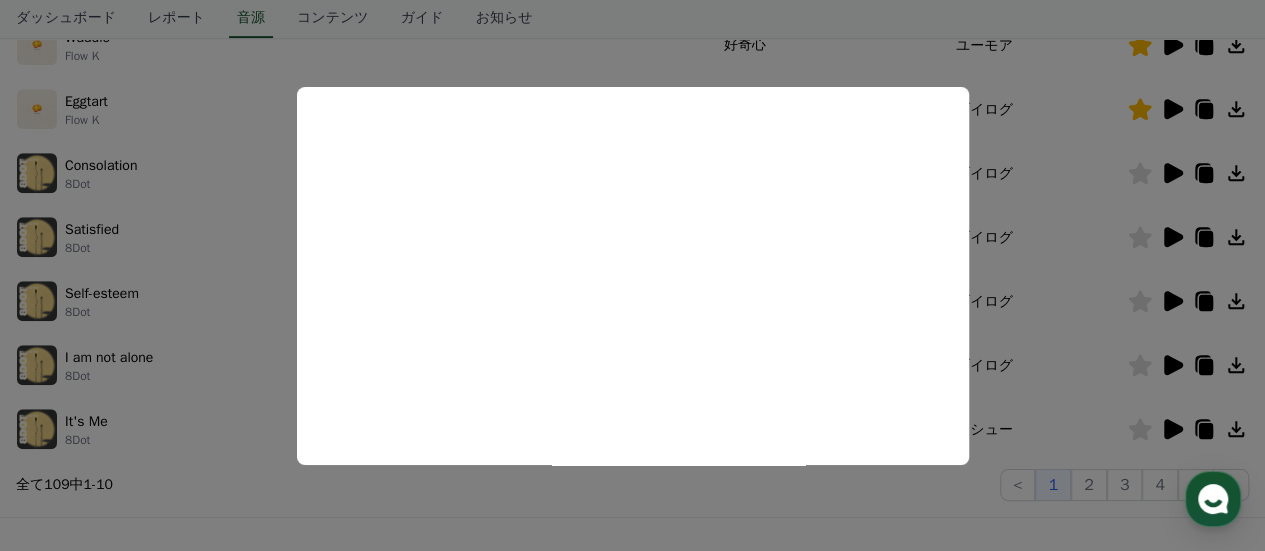 click at bounding box center [632, 275] 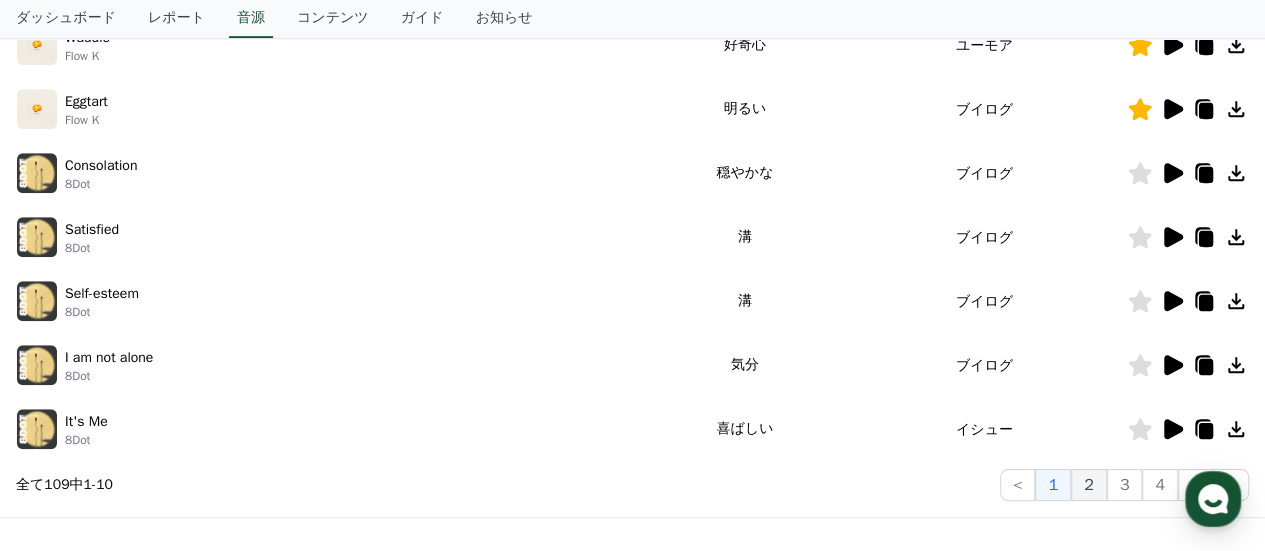 click on "2" 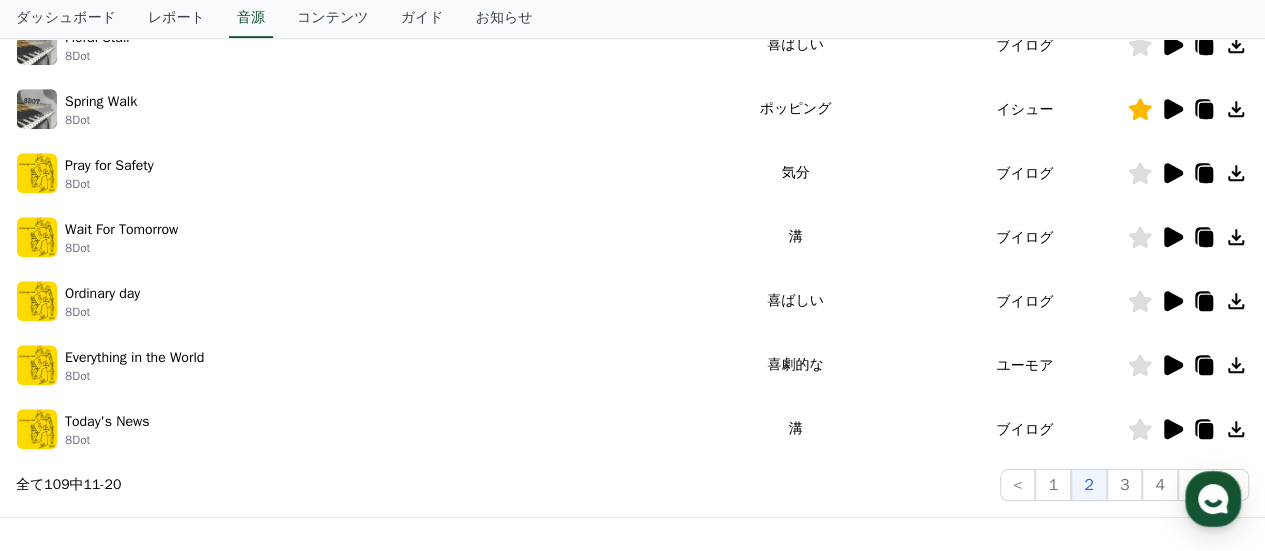 click 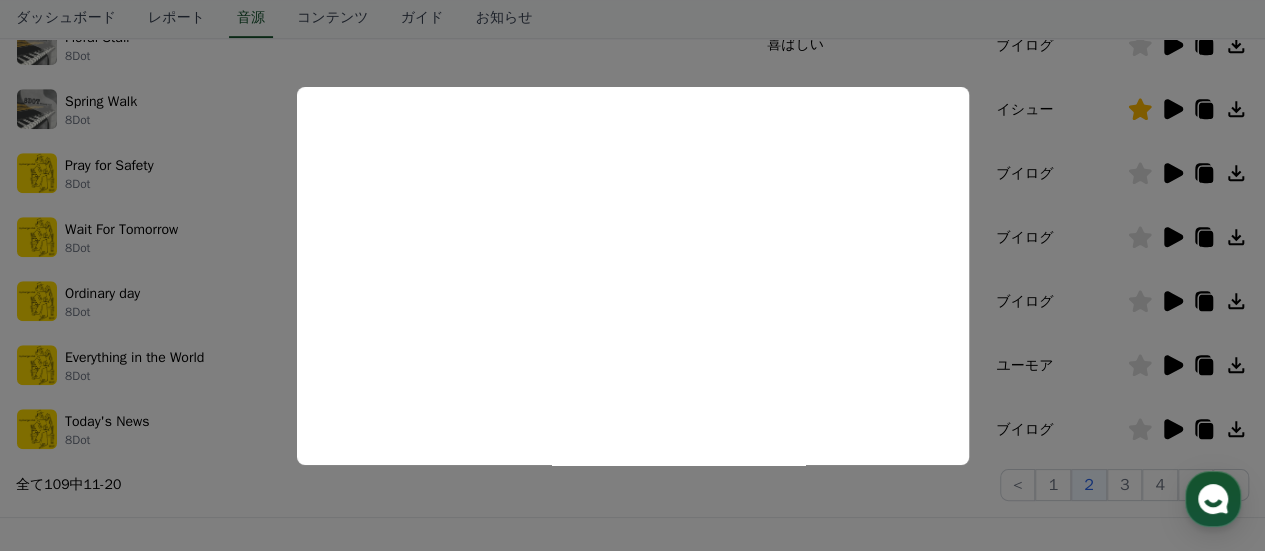 click at bounding box center [632, 275] 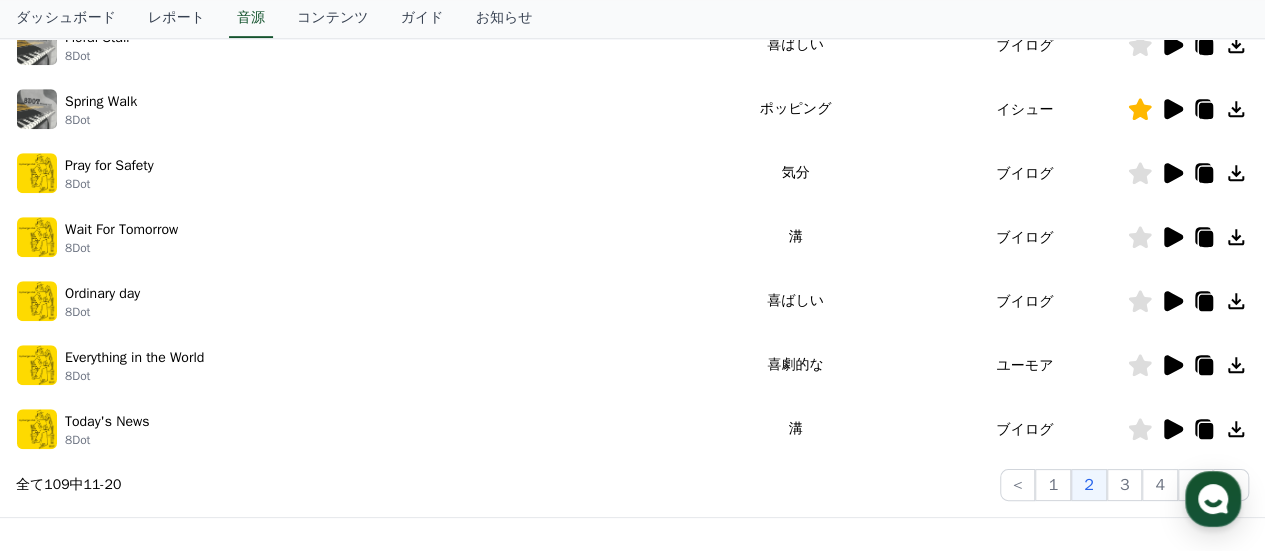 click 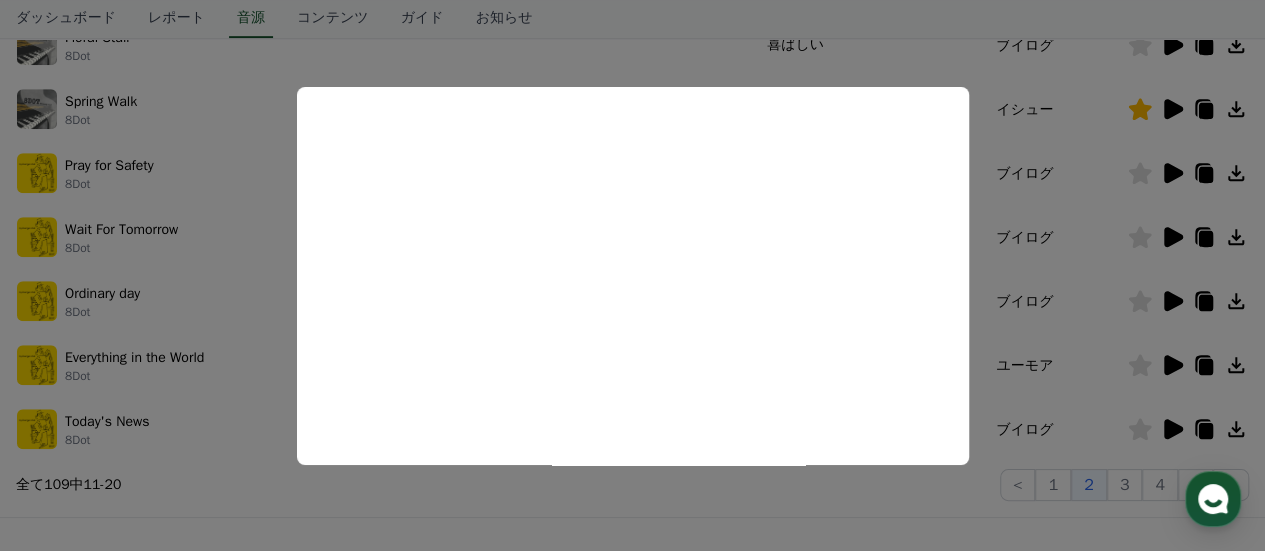 click at bounding box center [632, 275] 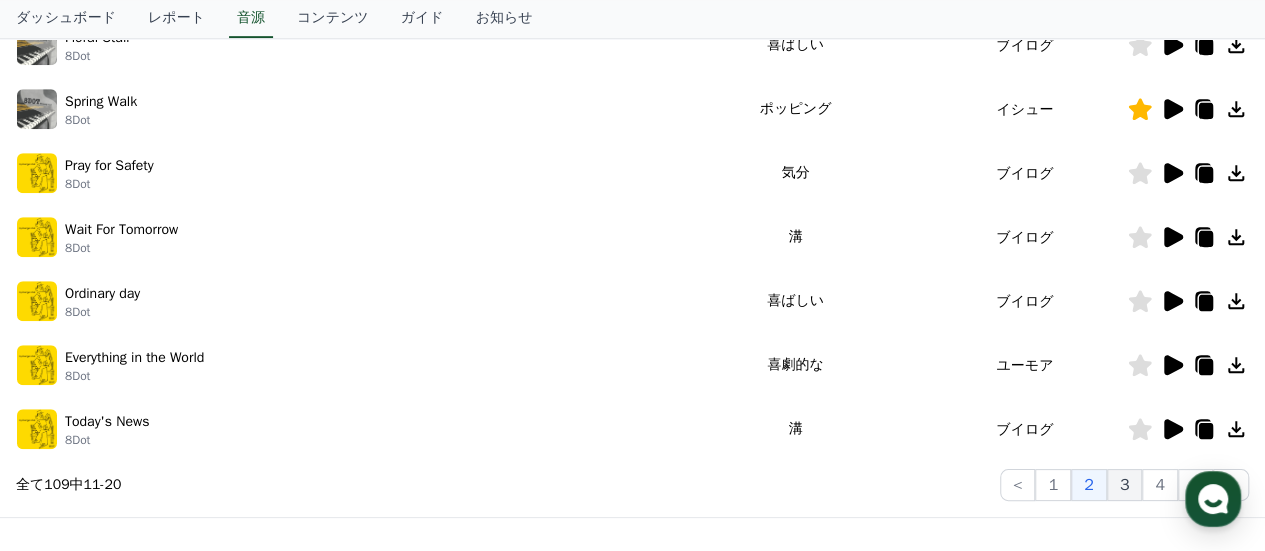 click on "3" 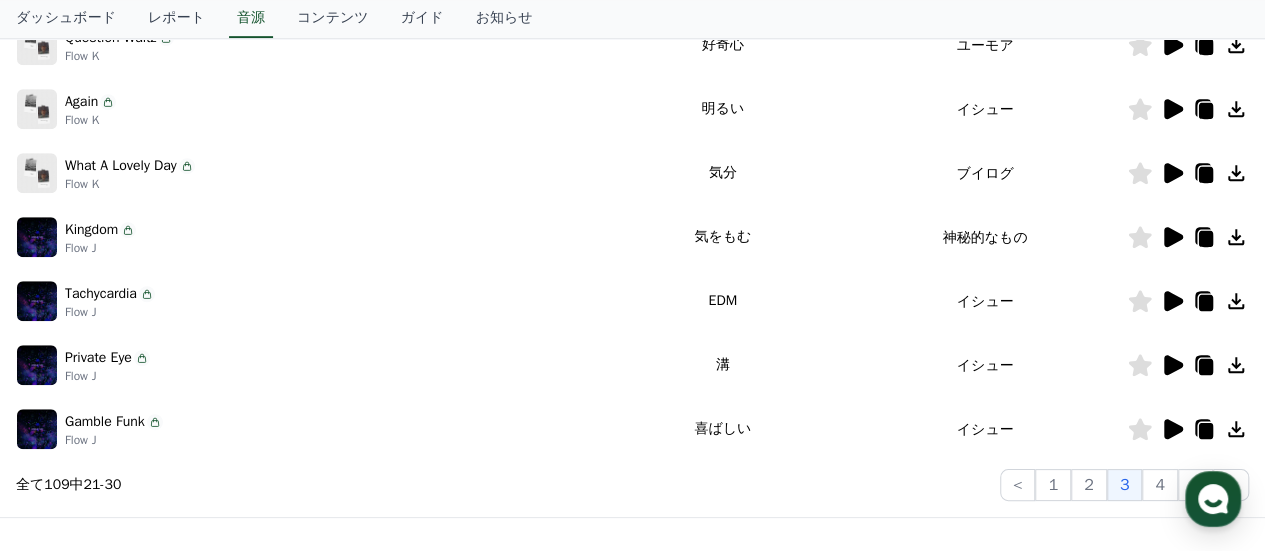 click at bounding box center (1188, 429) 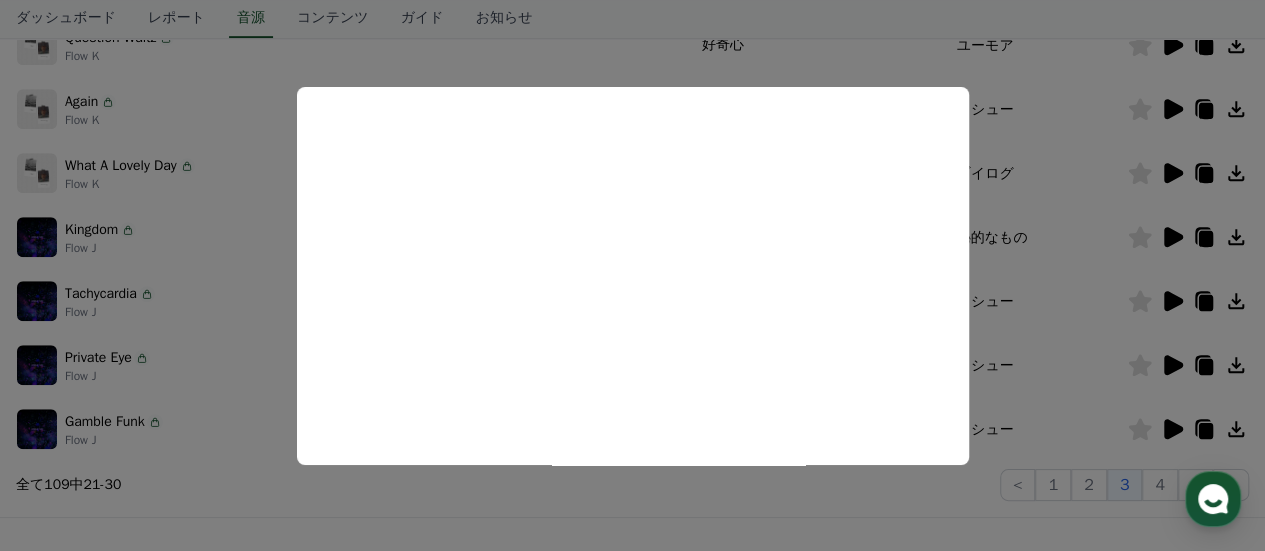 click at bounding box center (632, 275) 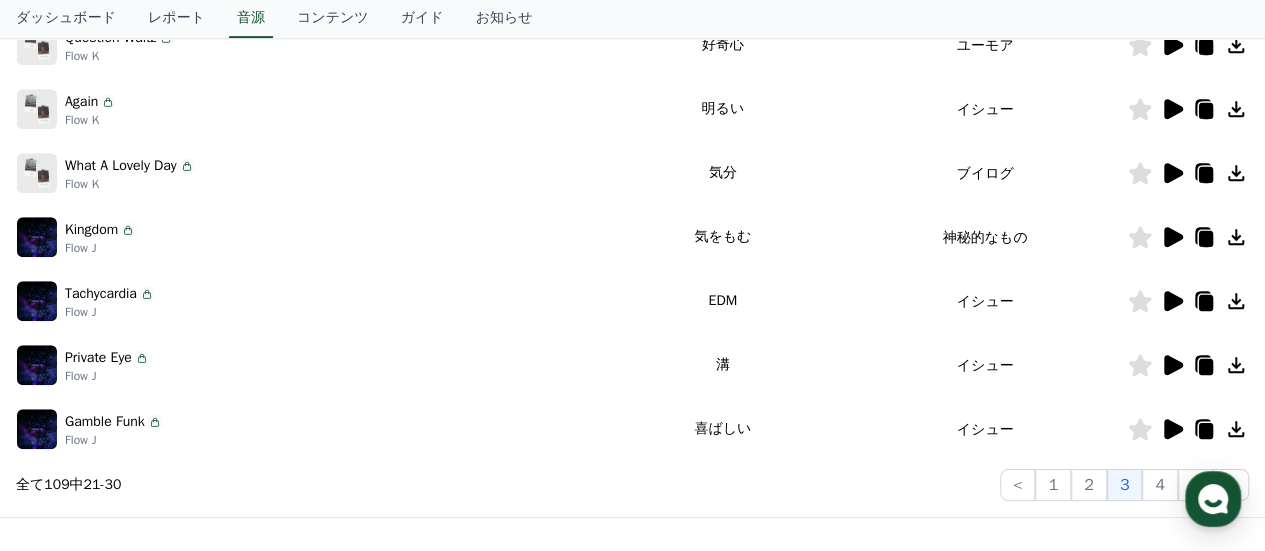 click 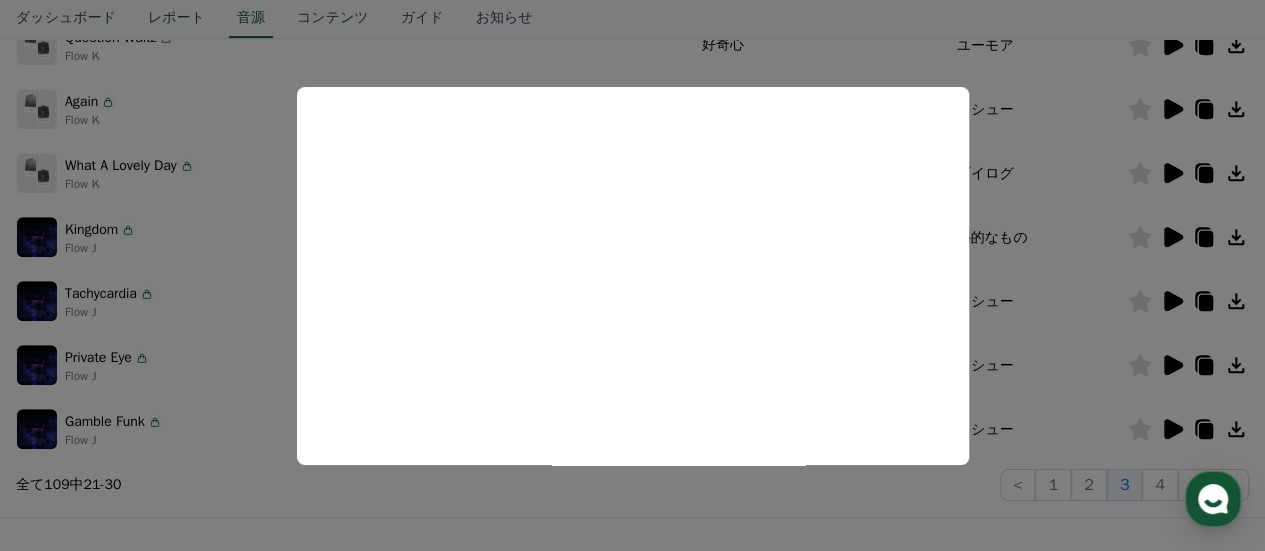 click at bounding box center (632, 275) 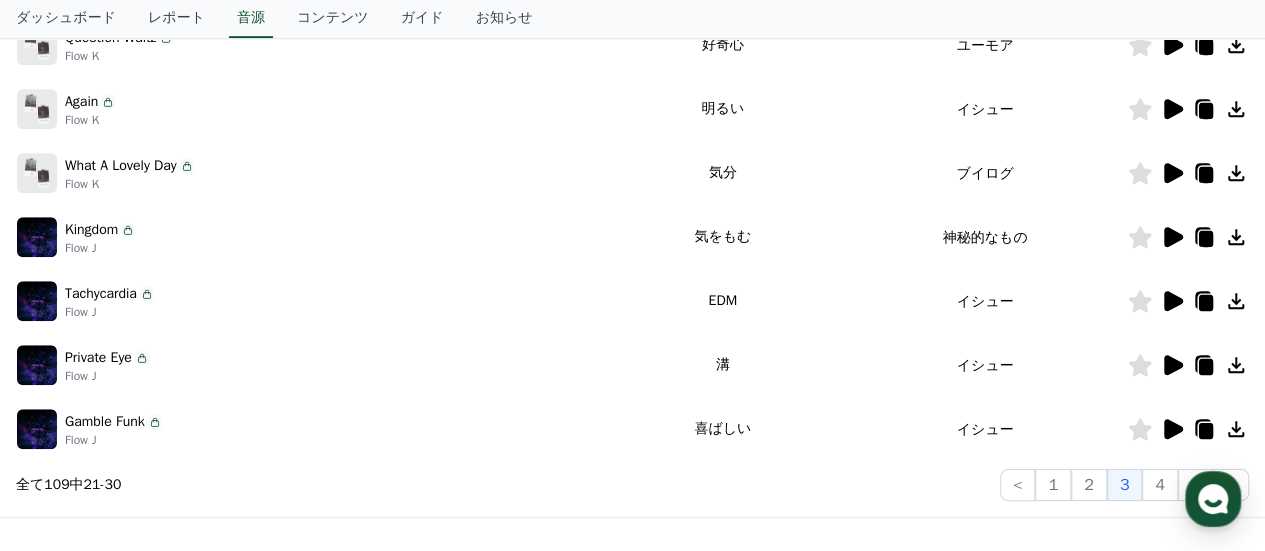 click 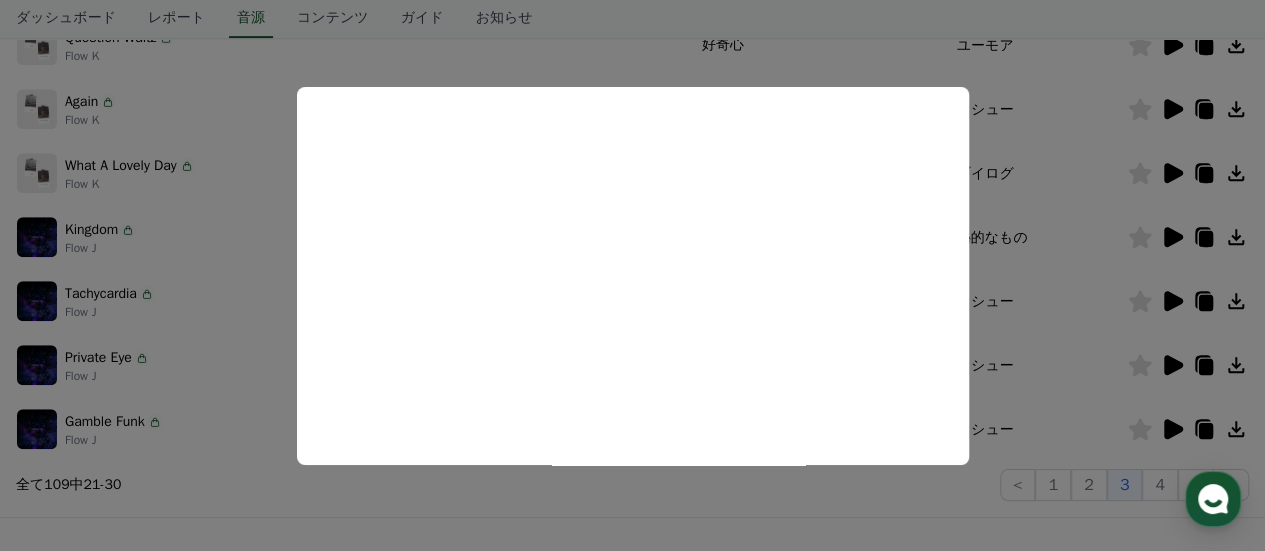 click at bounding box center [632, 275] 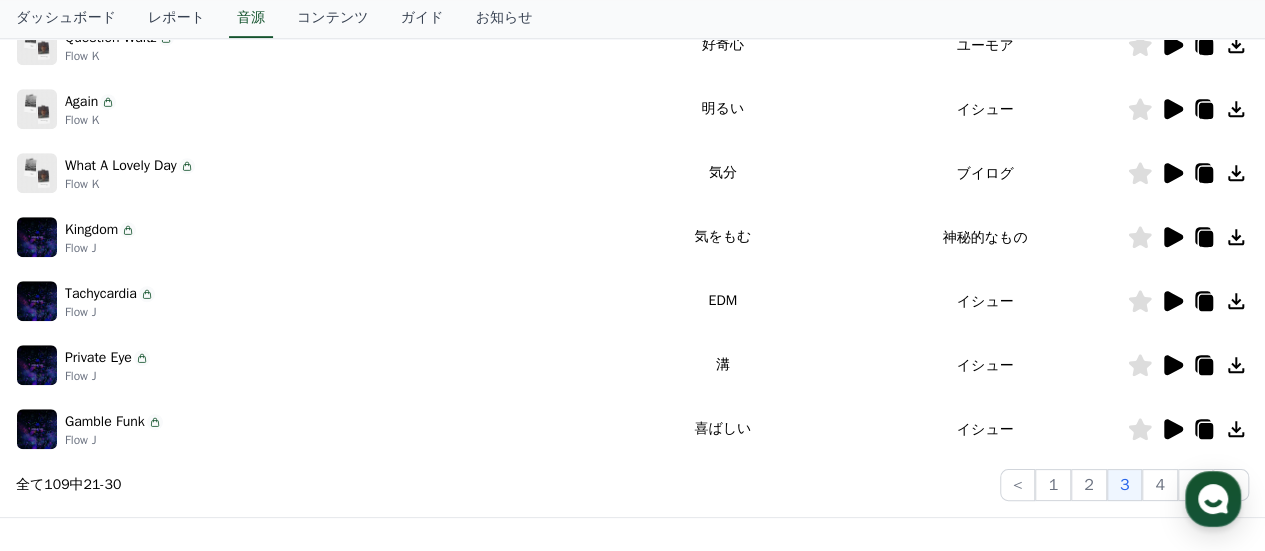 click 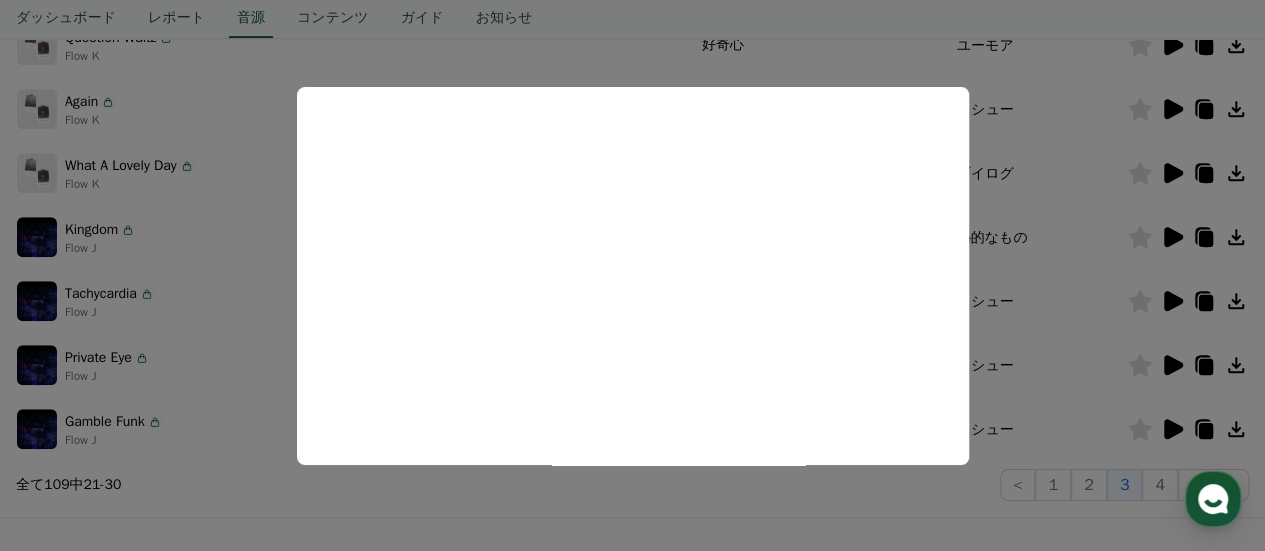 click at bounding box center [632, 275] 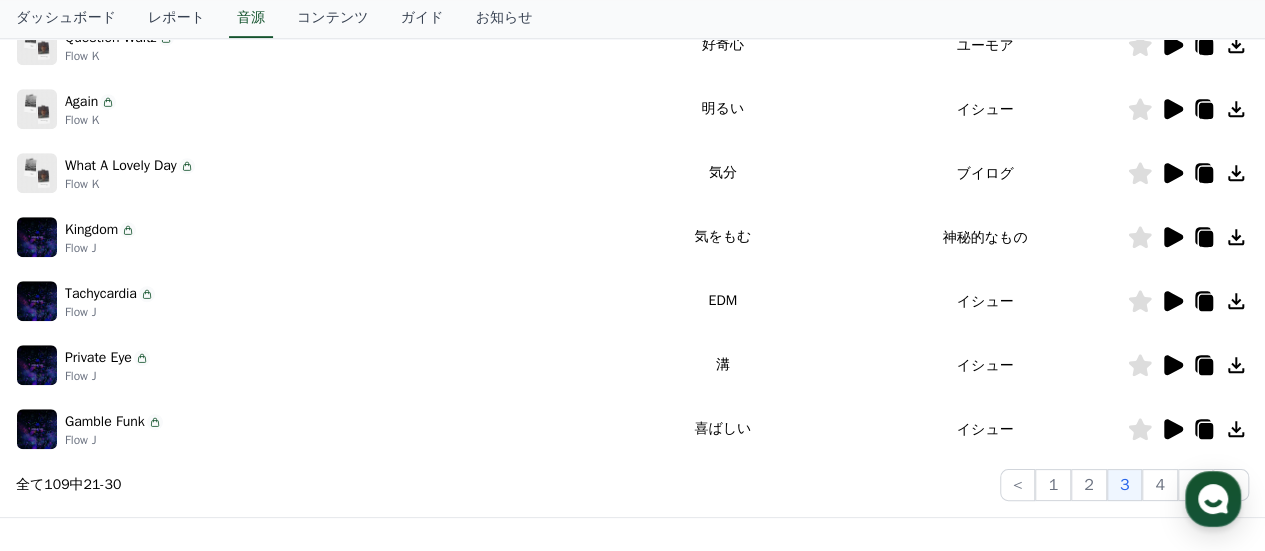 click 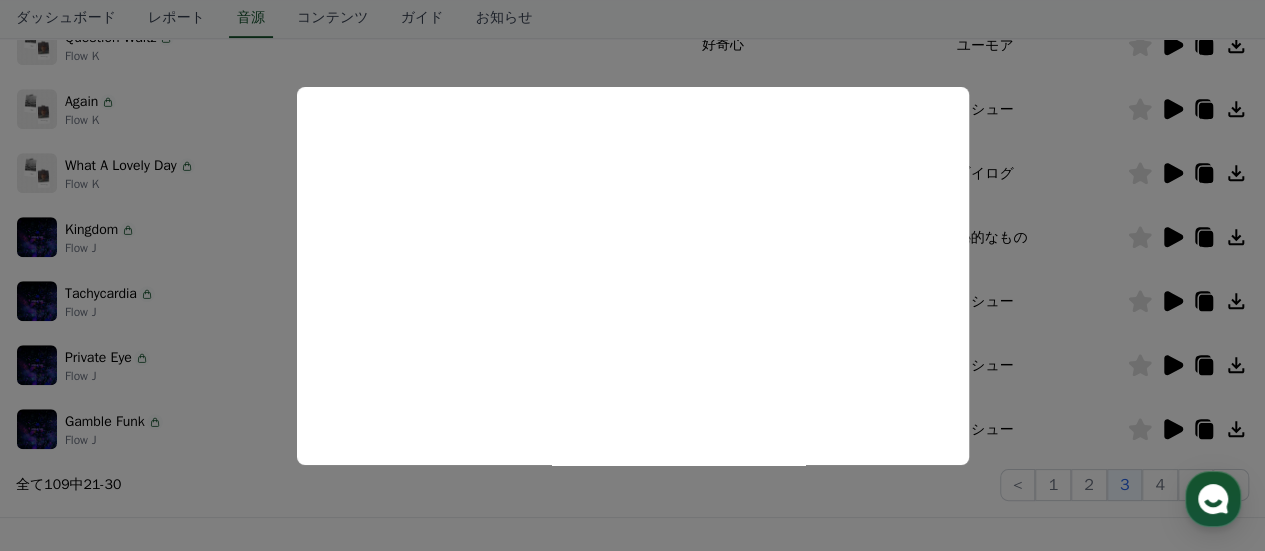 click at bounding box center [632, 275] 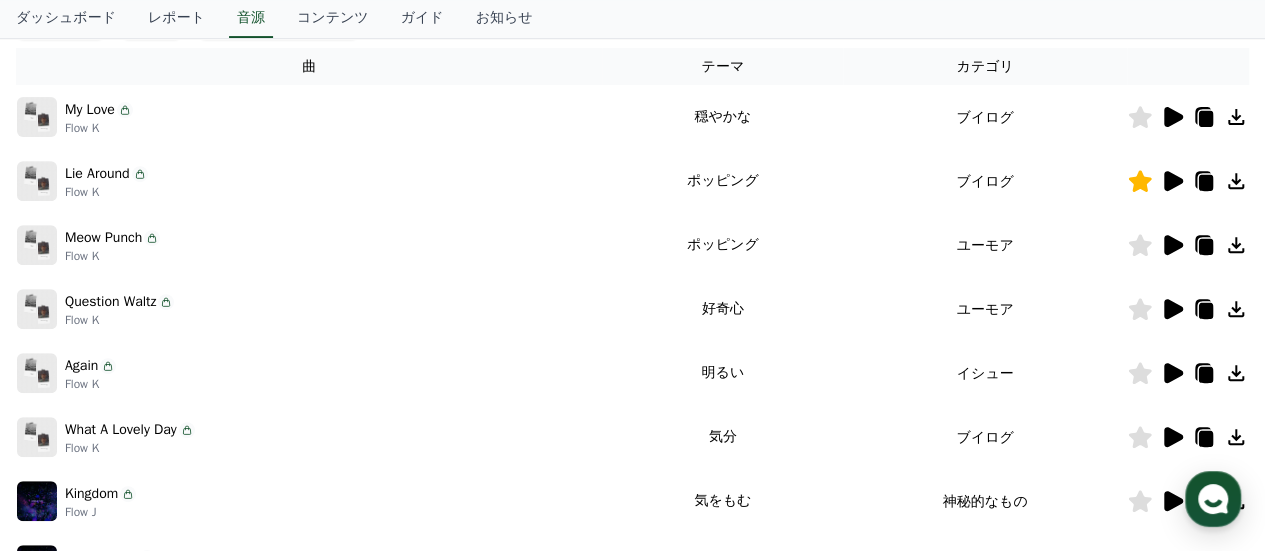 scroll, scrollTop: 284, scrollLeft: 0, axis: vertical 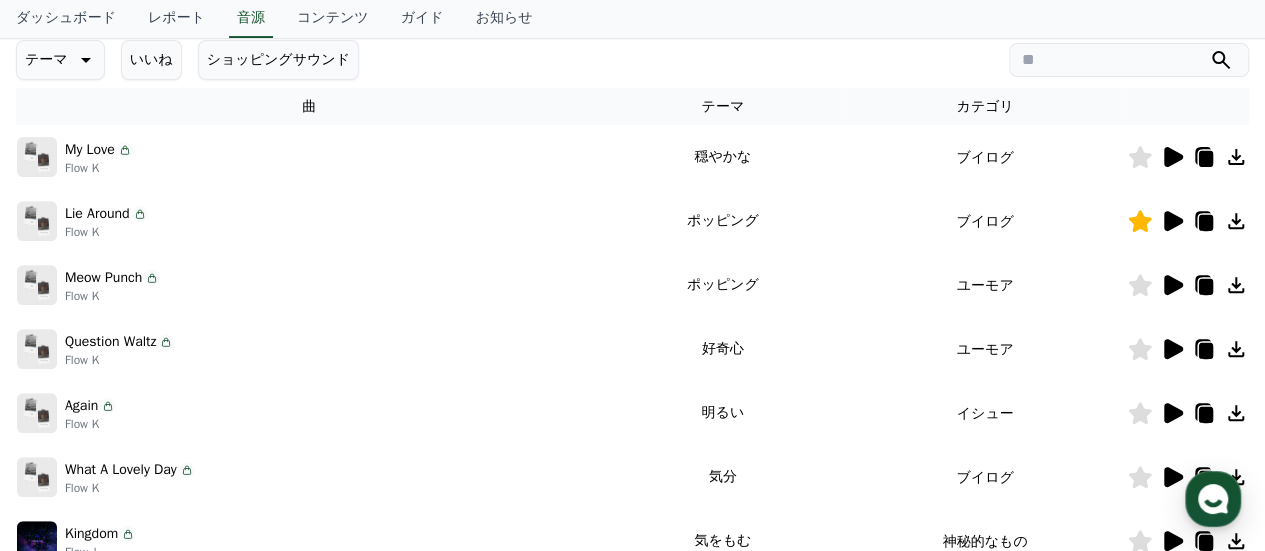 click 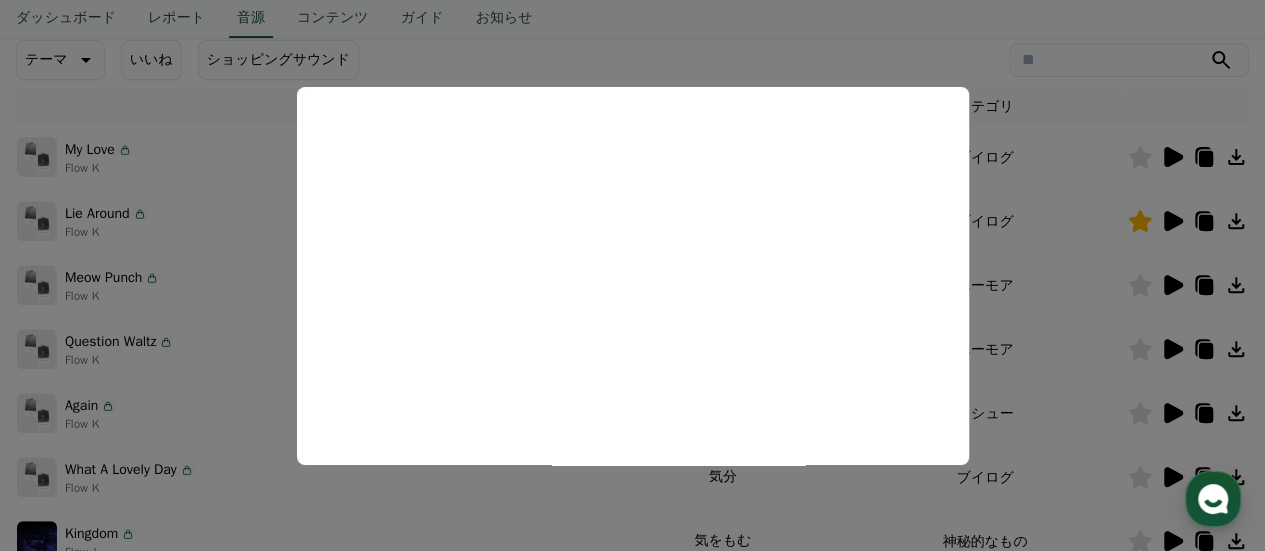 click at bounding box center [632, 275] 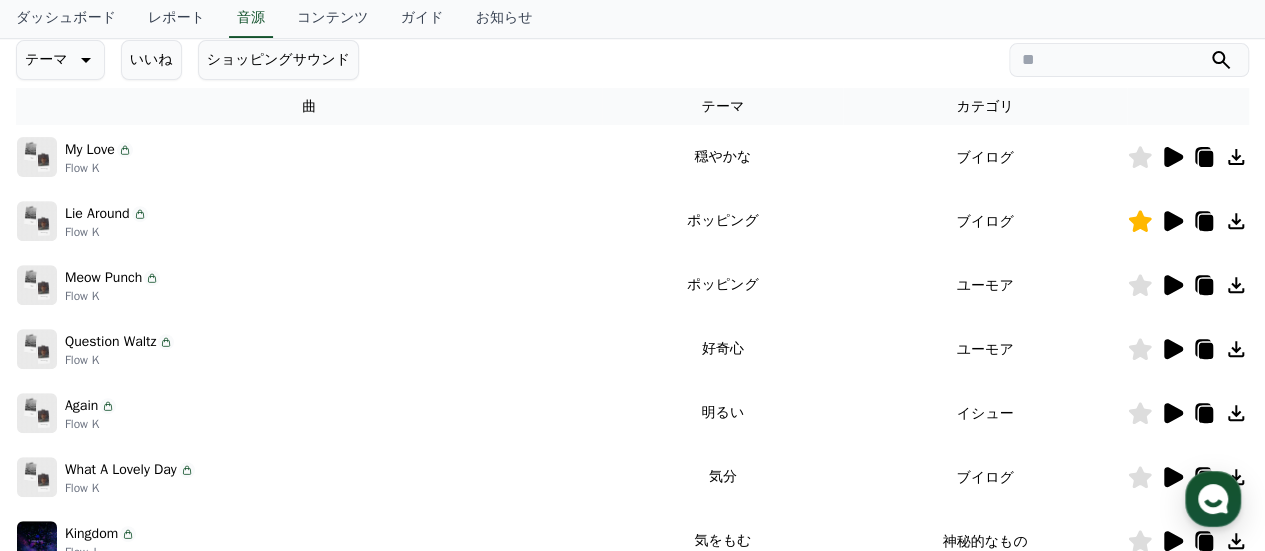 scroll, scrollTop: 766, scrollLeft: 0, axis: vertical 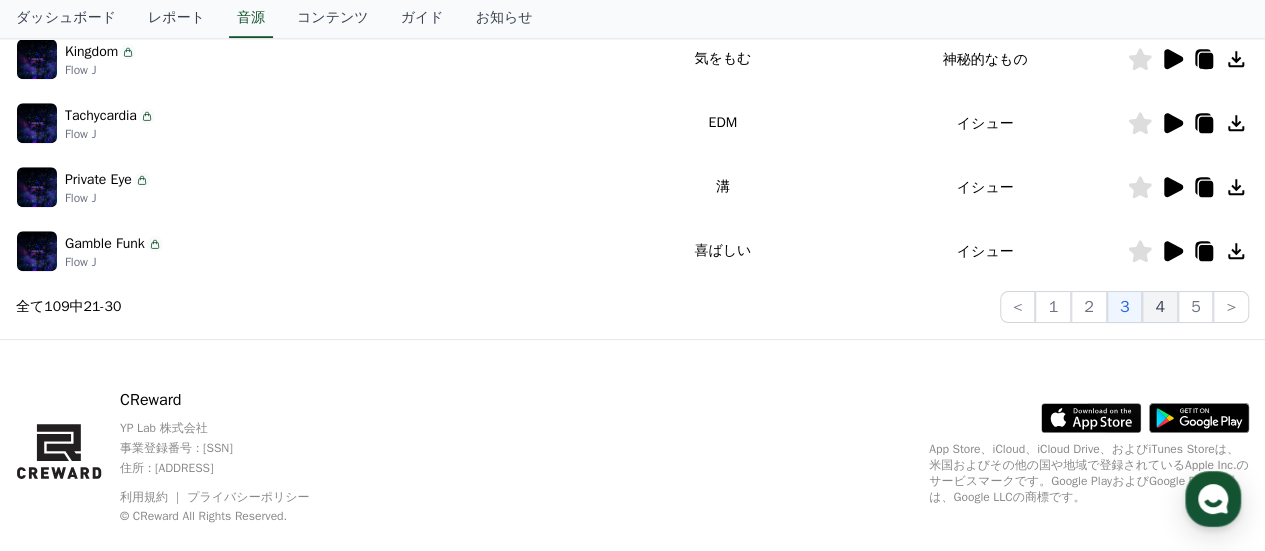 click on "4" 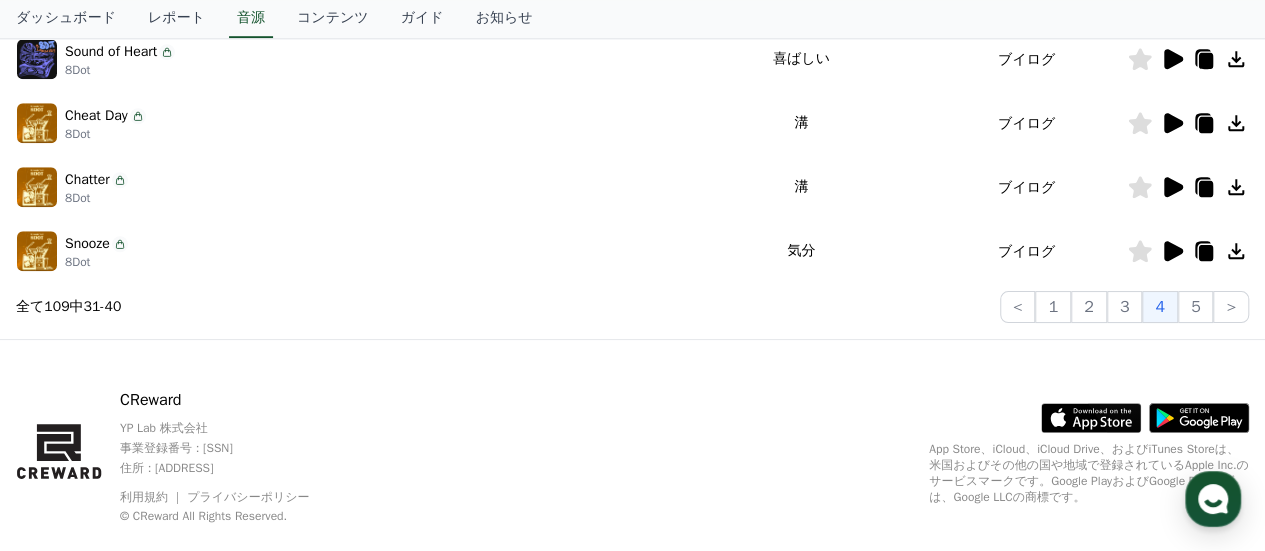 click 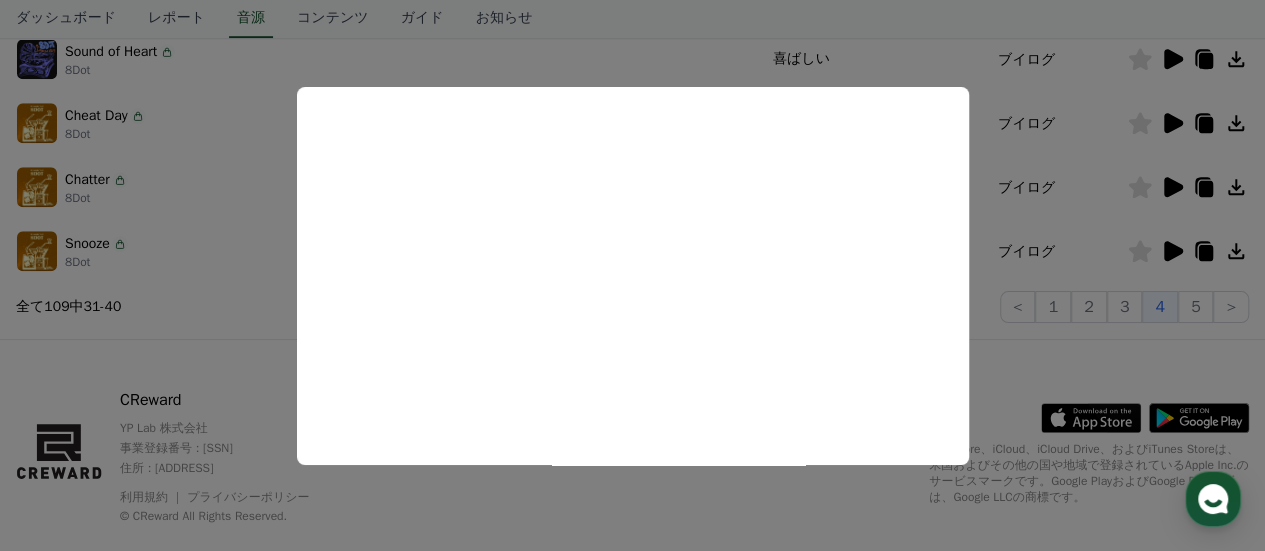 click at bounding box center (632, 275) 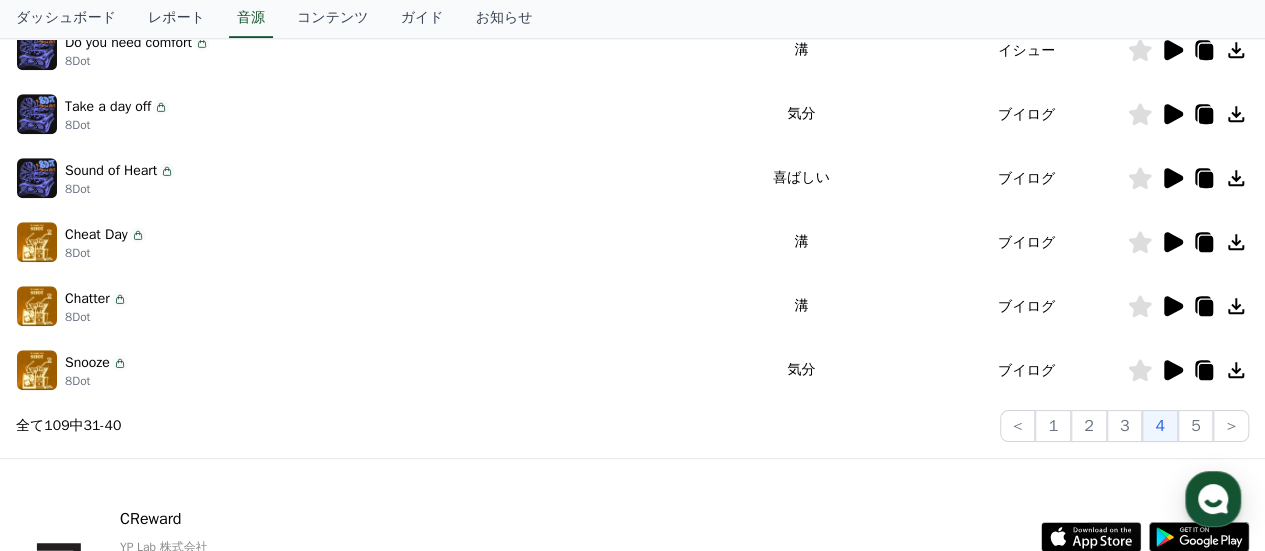 scroll, scrollTop: 586, scrollLeft: 0, axis: vertical 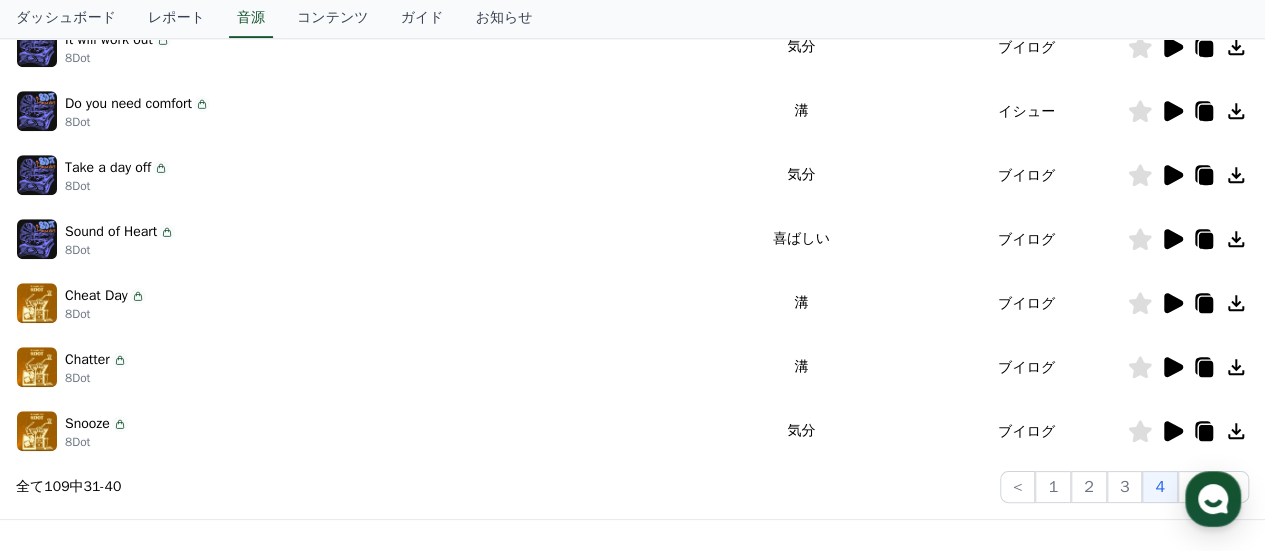 click 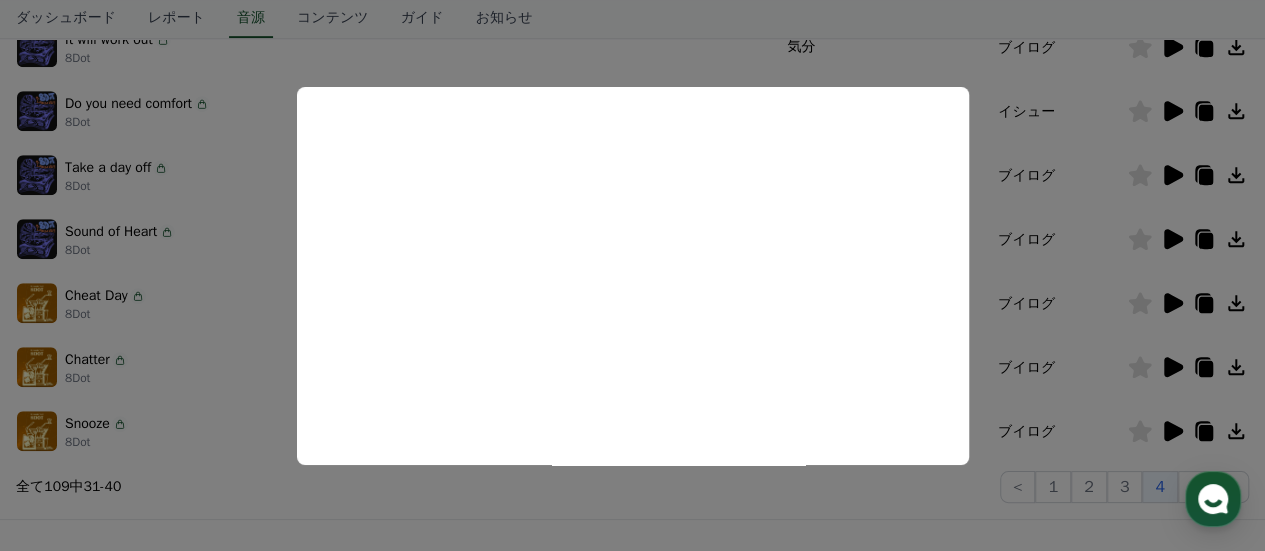click at bounding box center (632, 275) 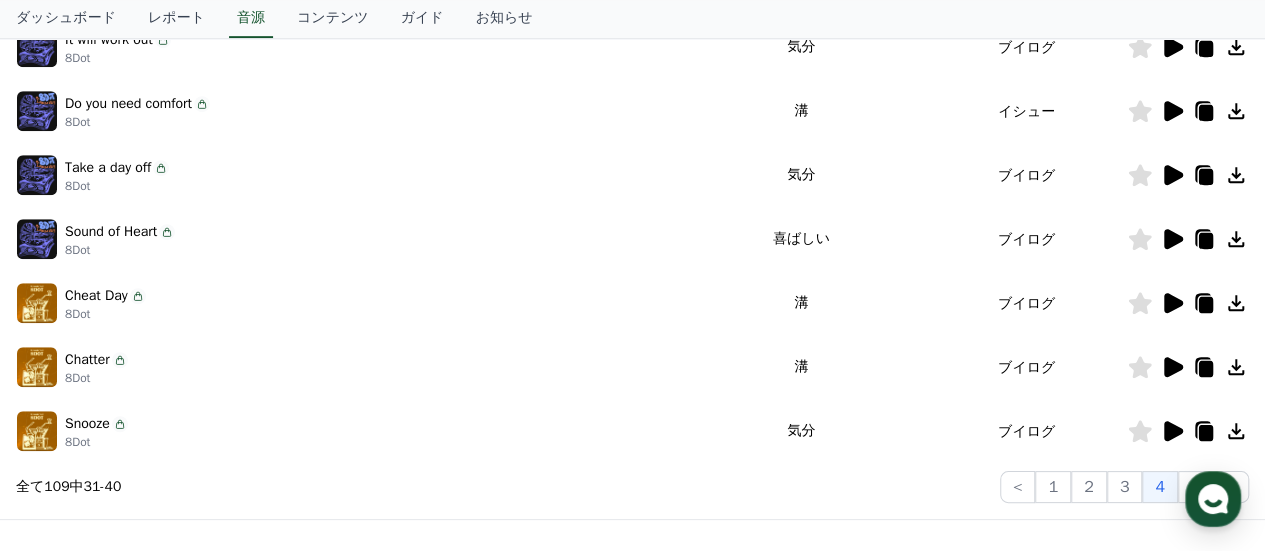 click 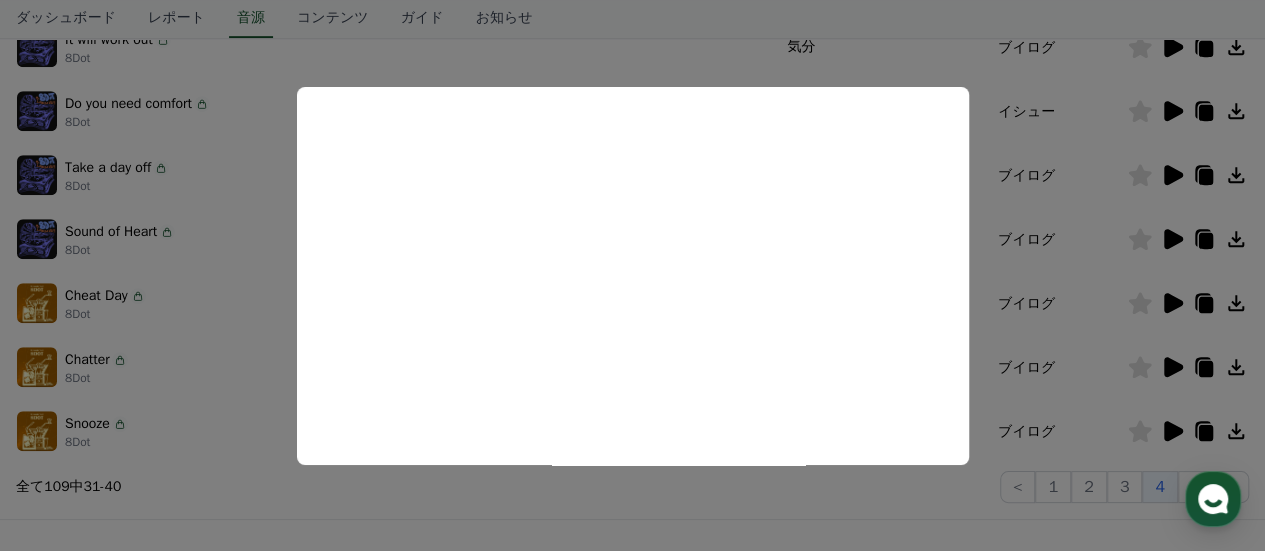 click at bounding box center (632, 275) 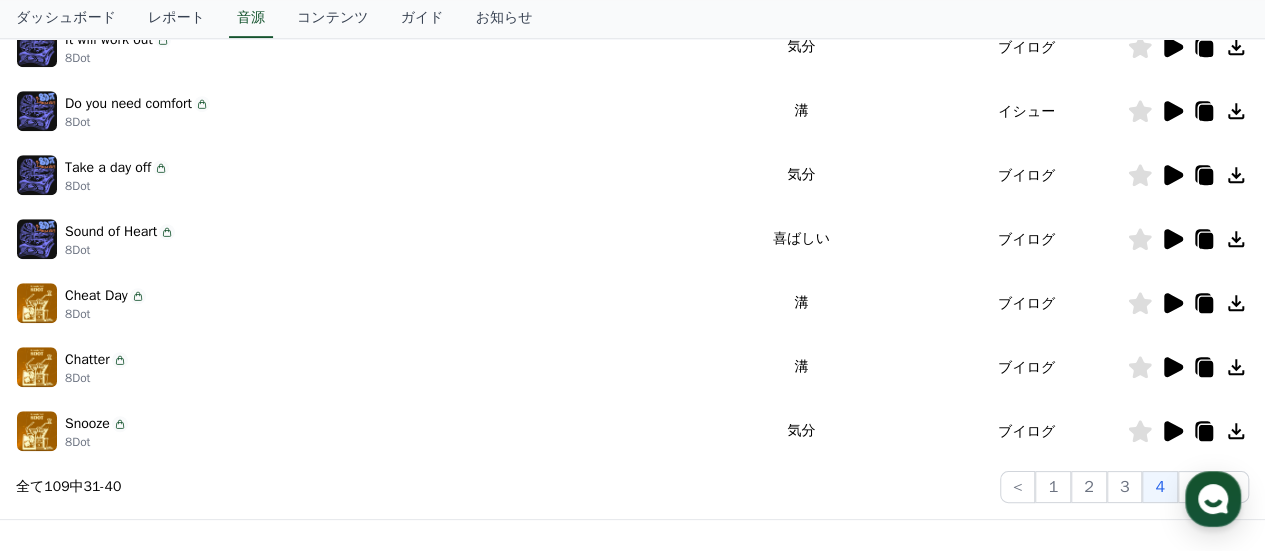 click 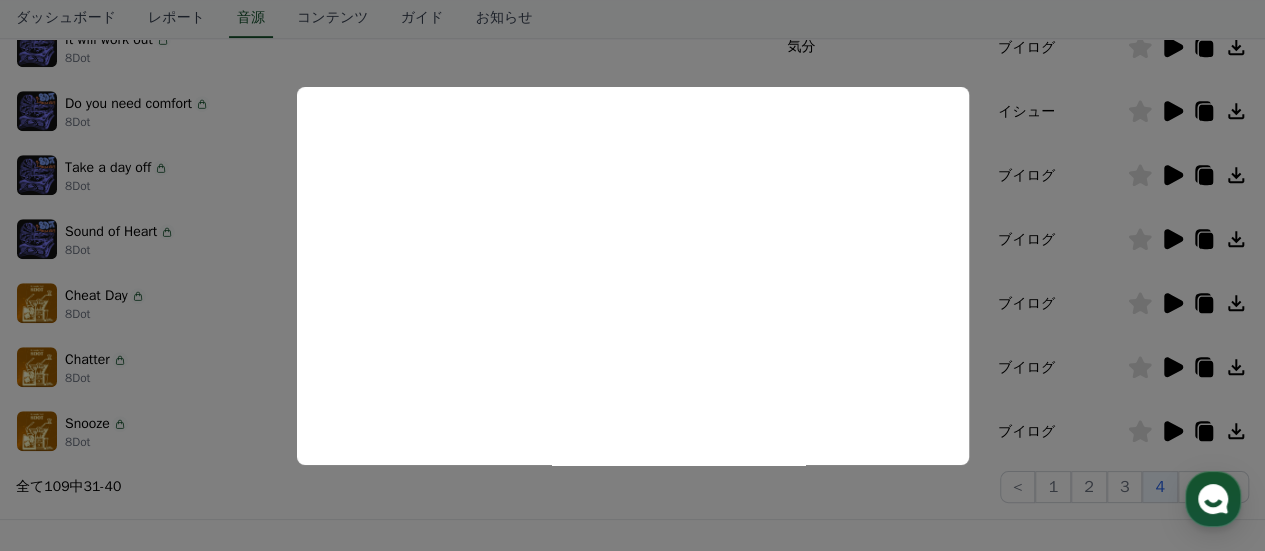 click at bounding box center (632, 275) 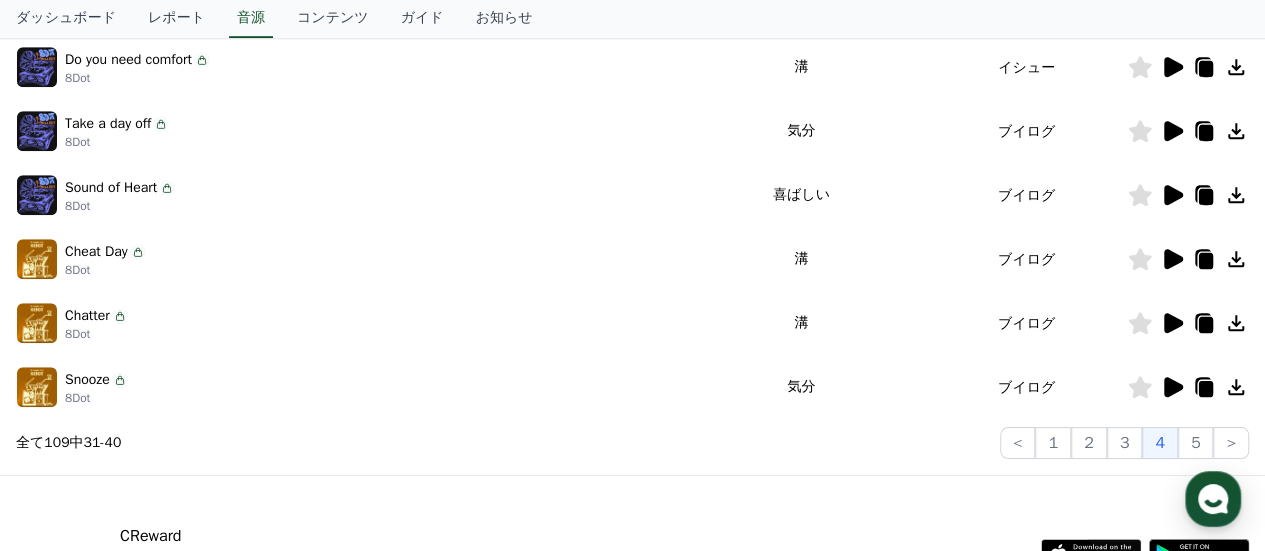 scroll, scrollTop: 637, scrollLeft: 0, axis: vertical 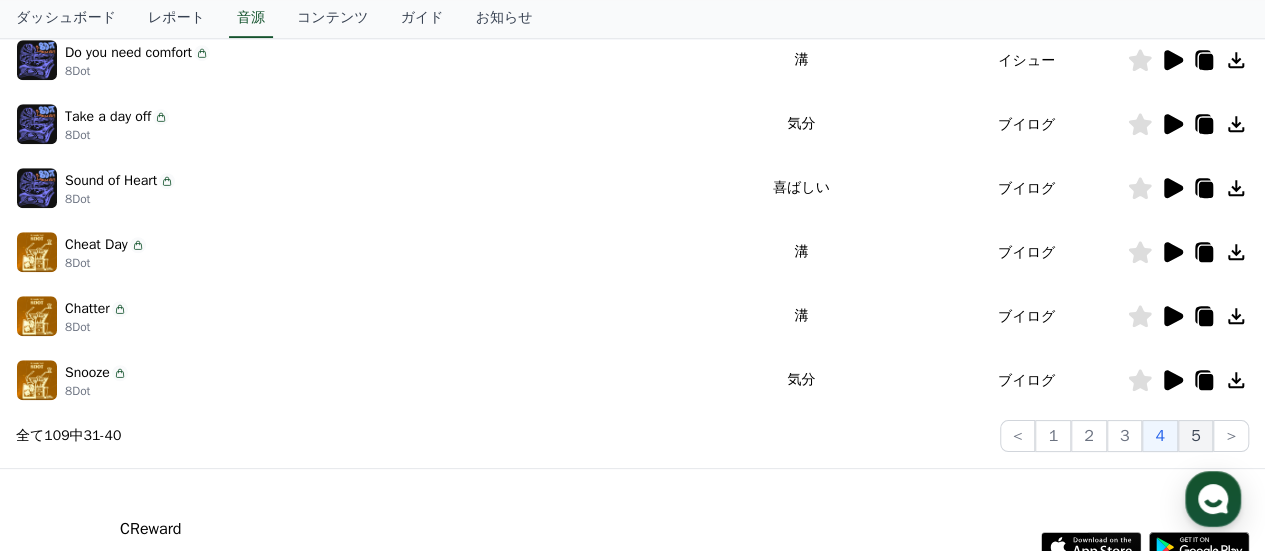 click on "5" 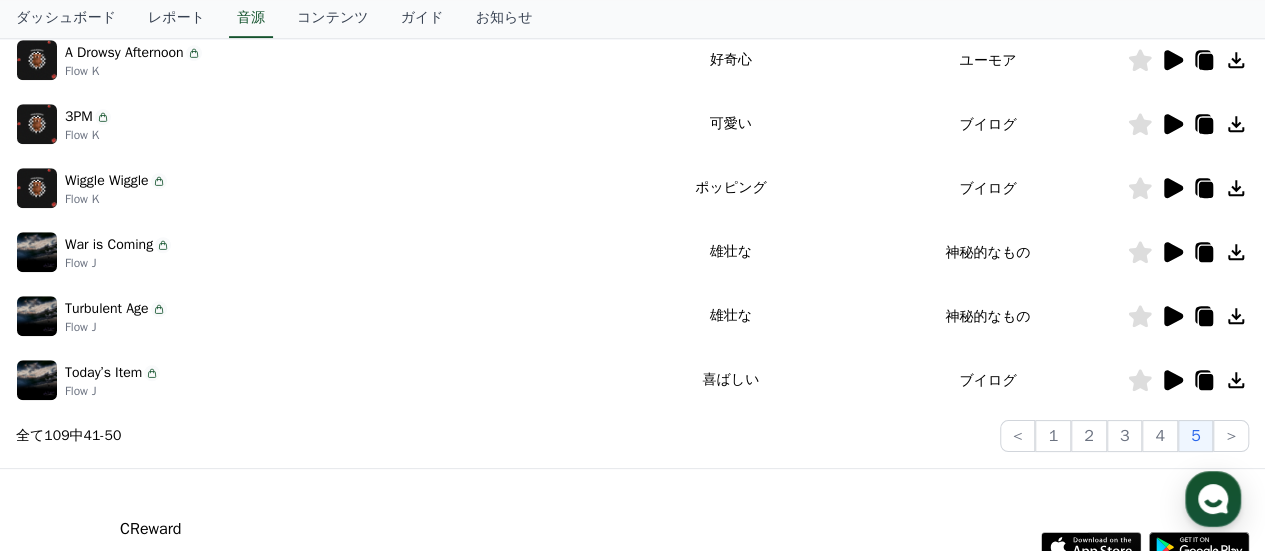 click at bounding box center [37, 252] 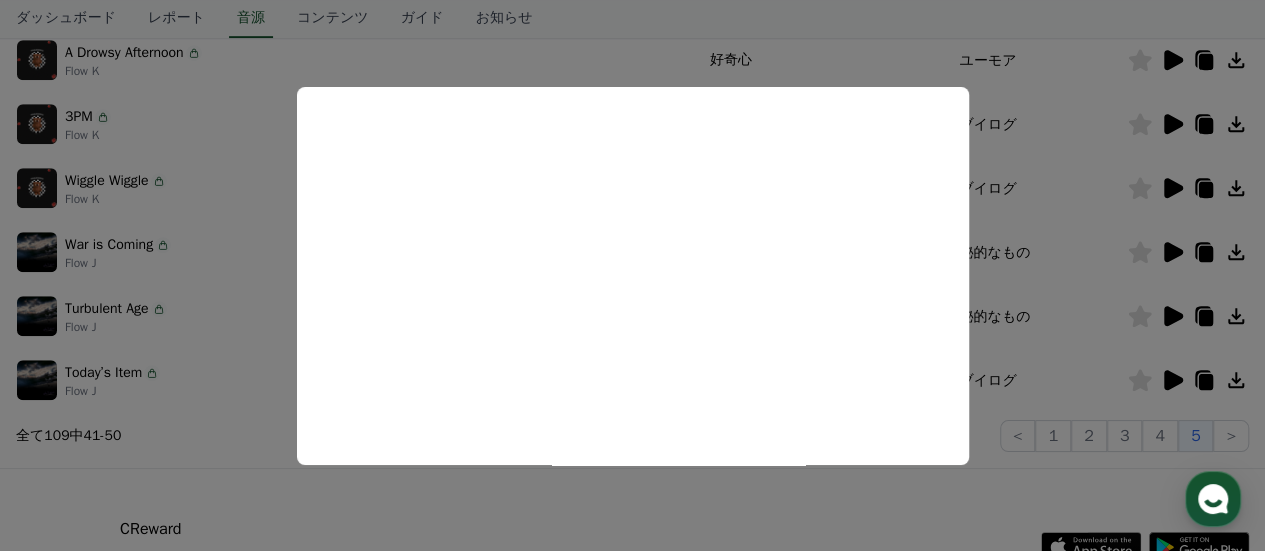 scroll, scrollTop: 633, scrollLeft: 0, axis: vertical 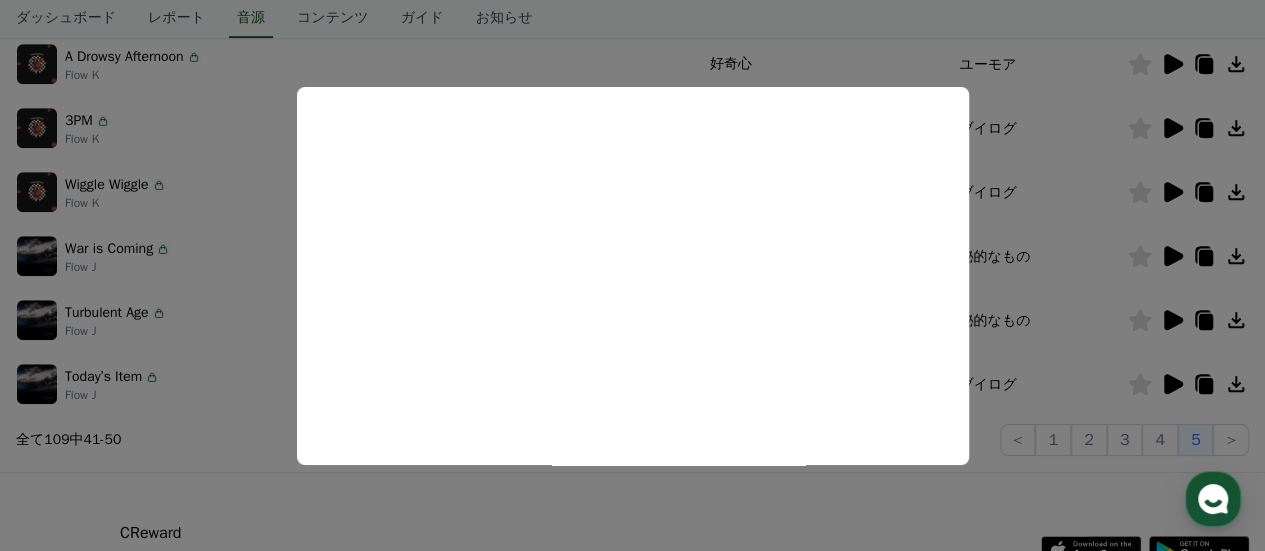 click at bounding box center [632, 275] 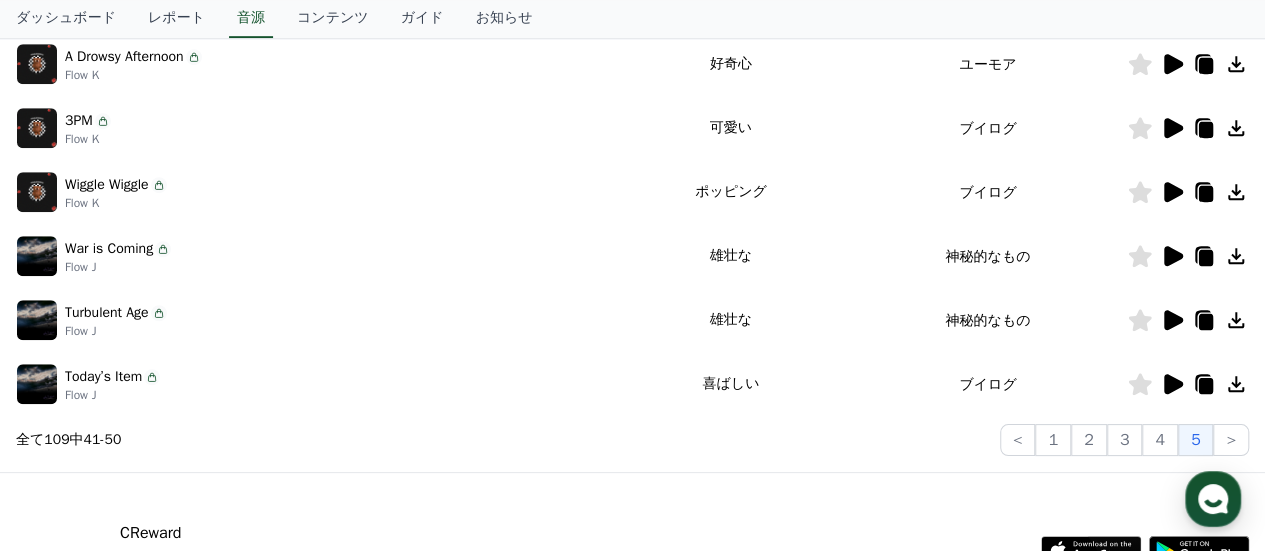 click 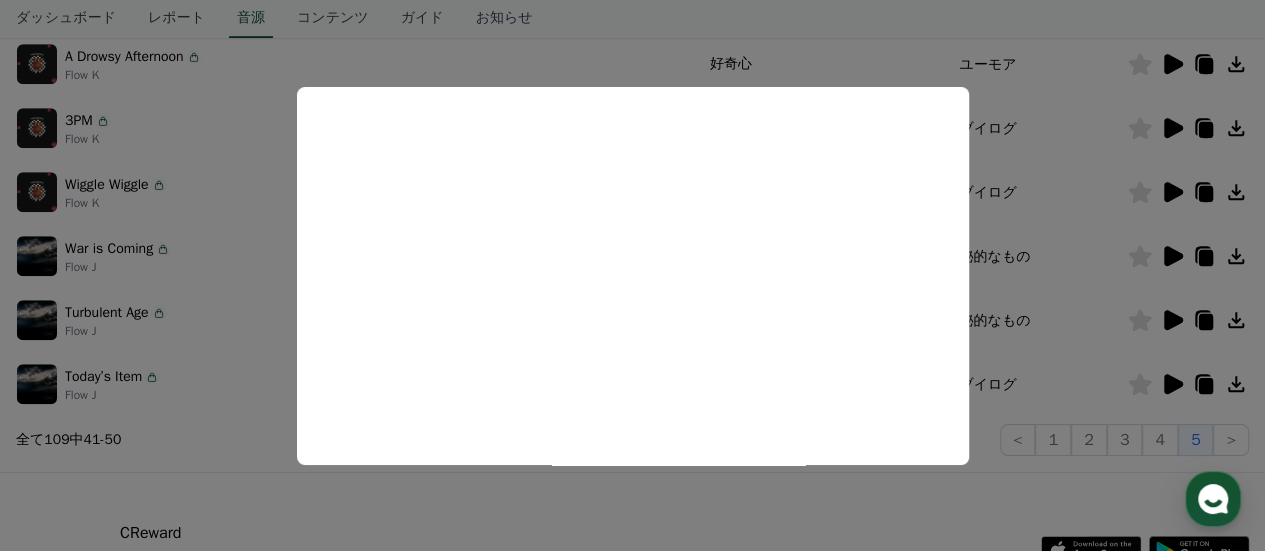 click at bounding box center (632, 275) 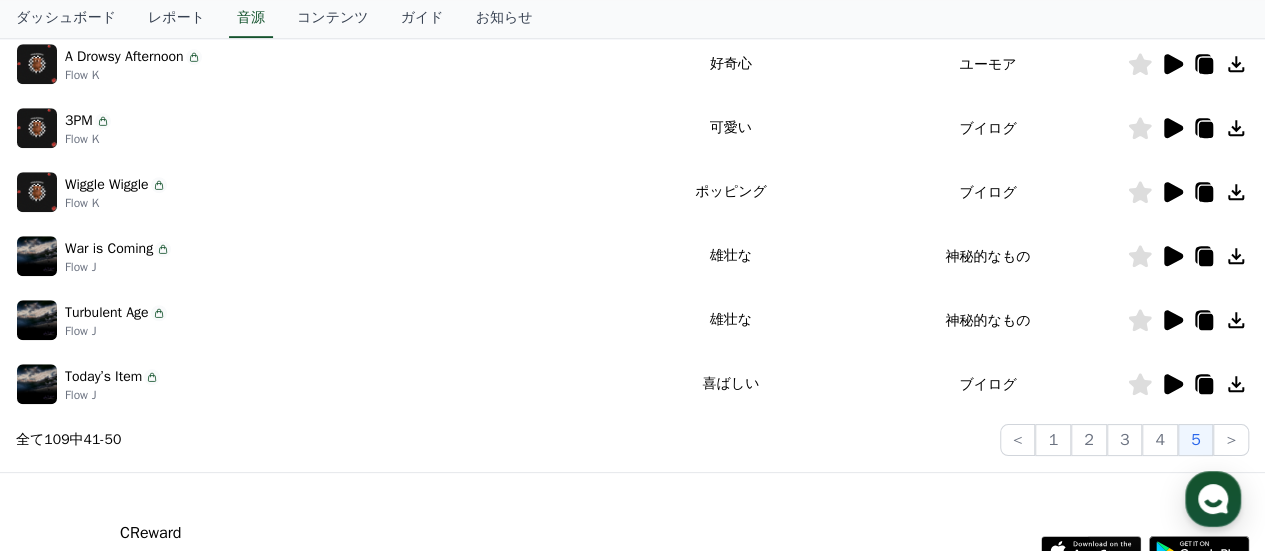 click 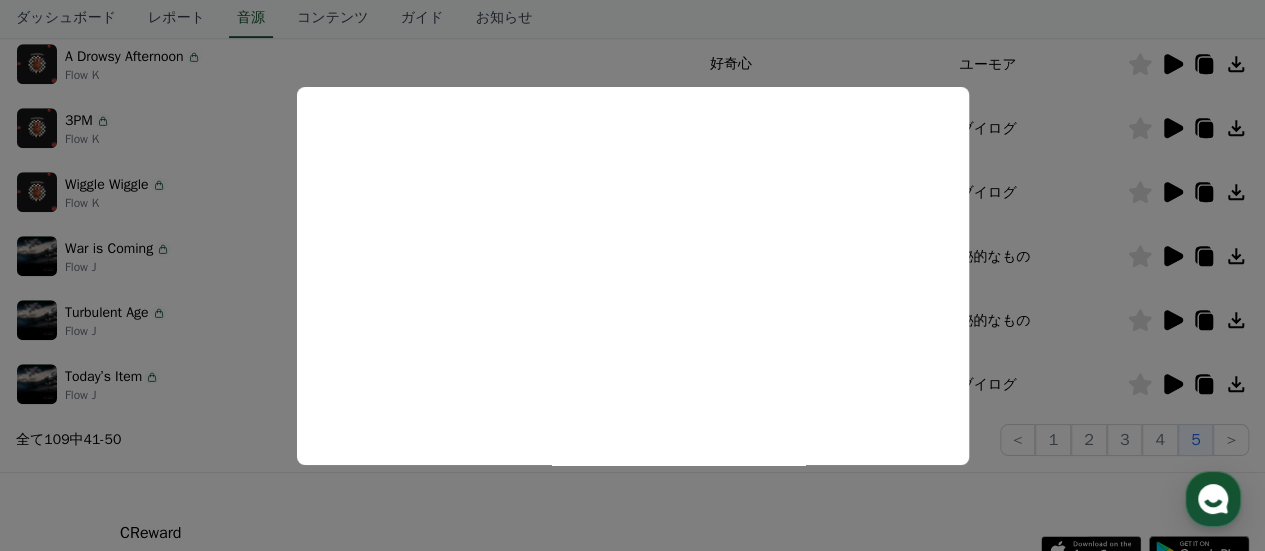 click at bounding box center [632, 275] 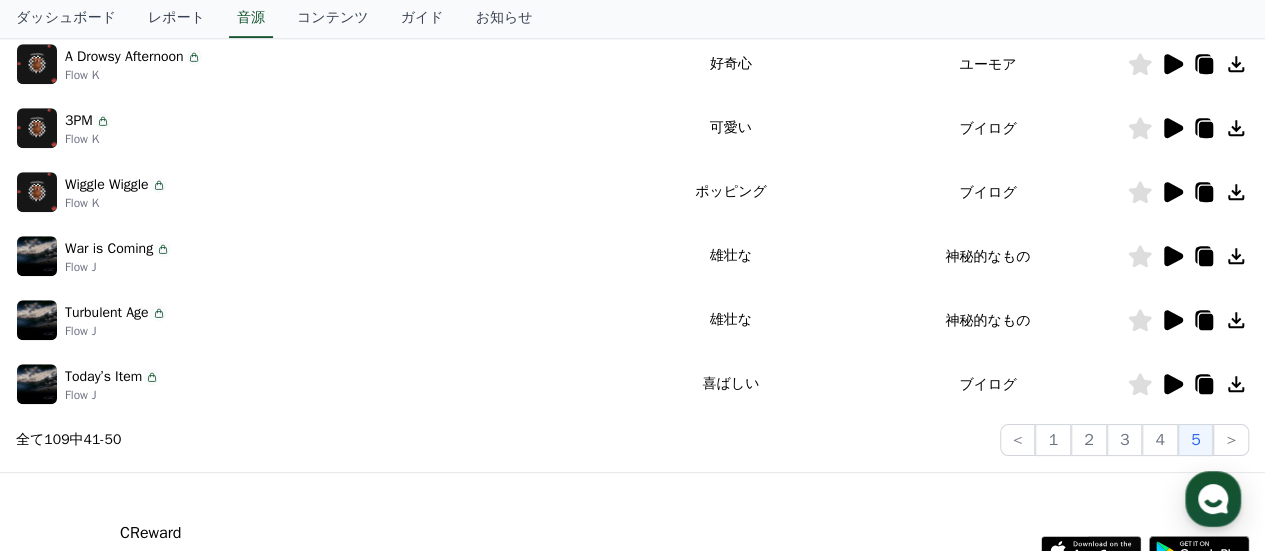 click 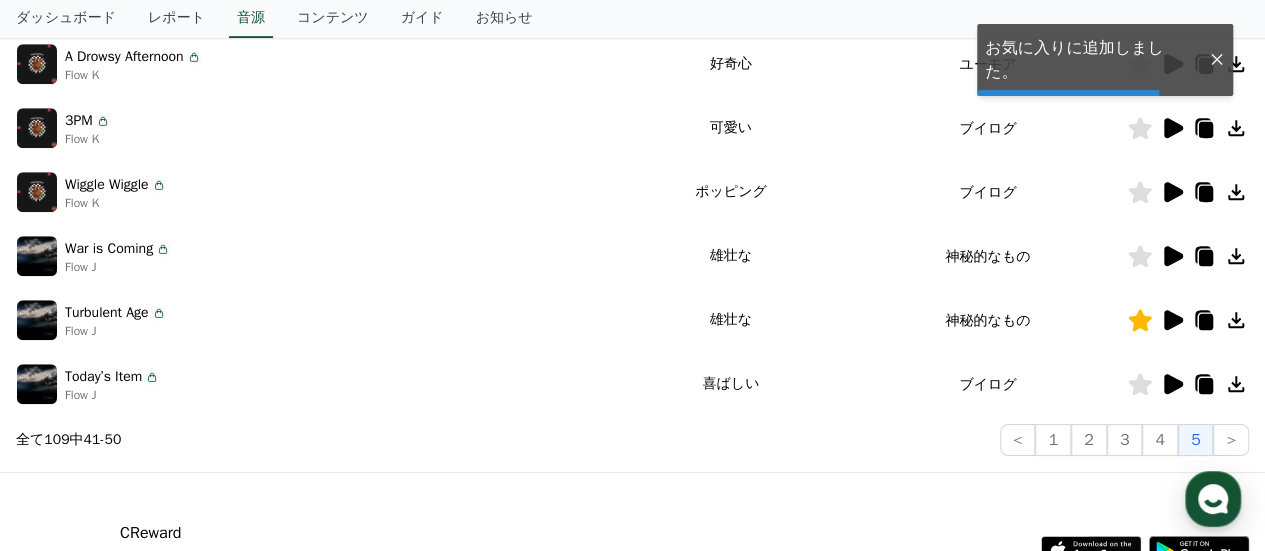 click 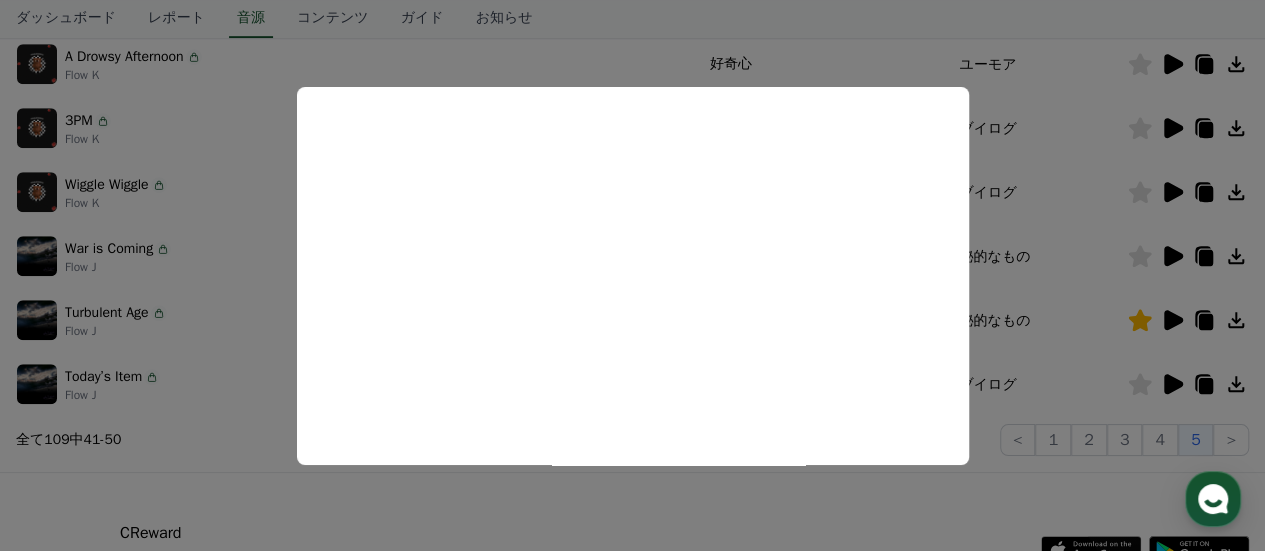 click at bounding box center [632, 275] 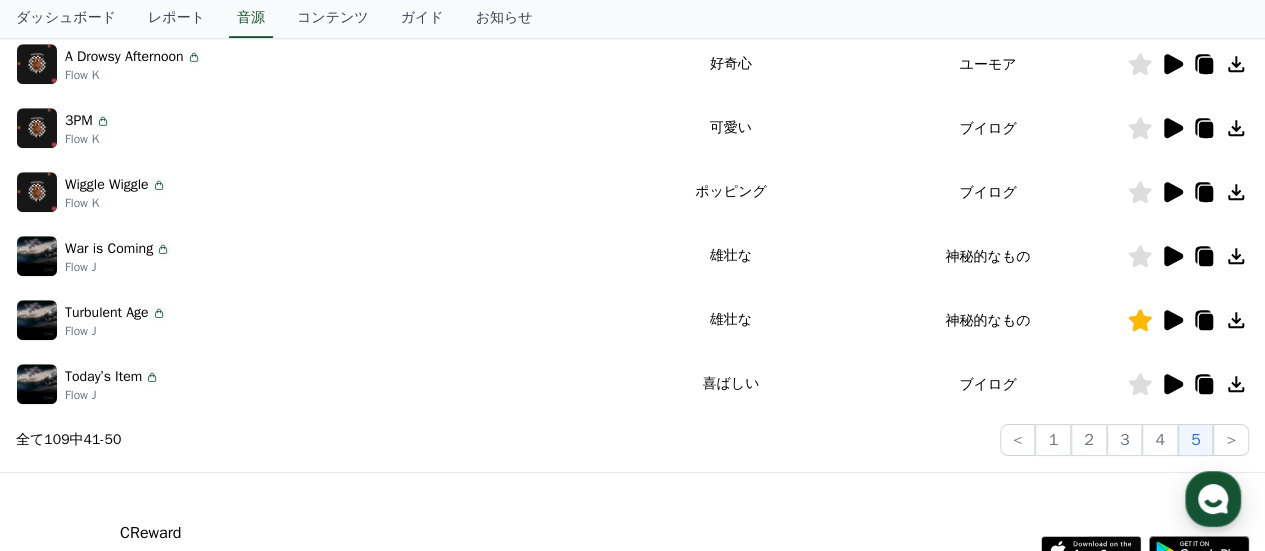 scroll, scrollTop: 557, scrollLeft: 0, axis: vertical 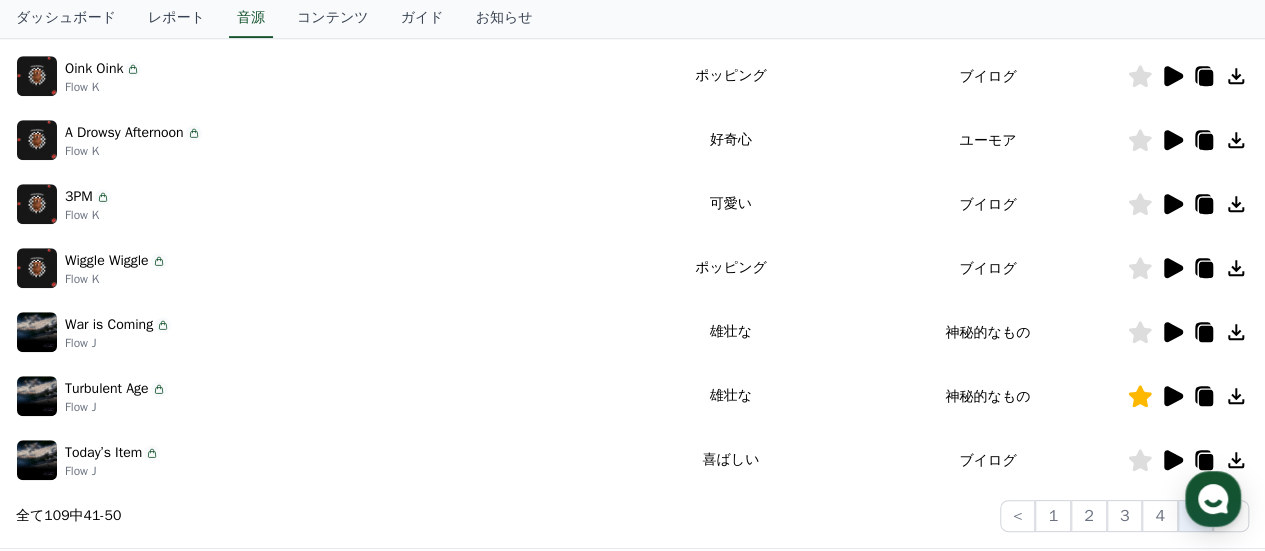 click 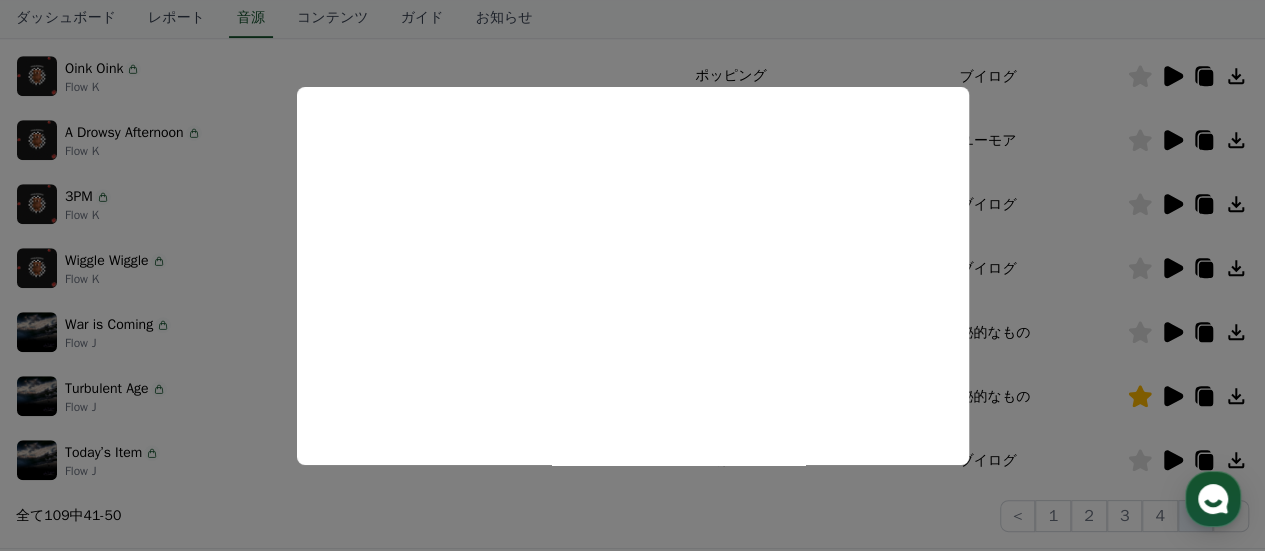 click at bounding box center (632, 275) 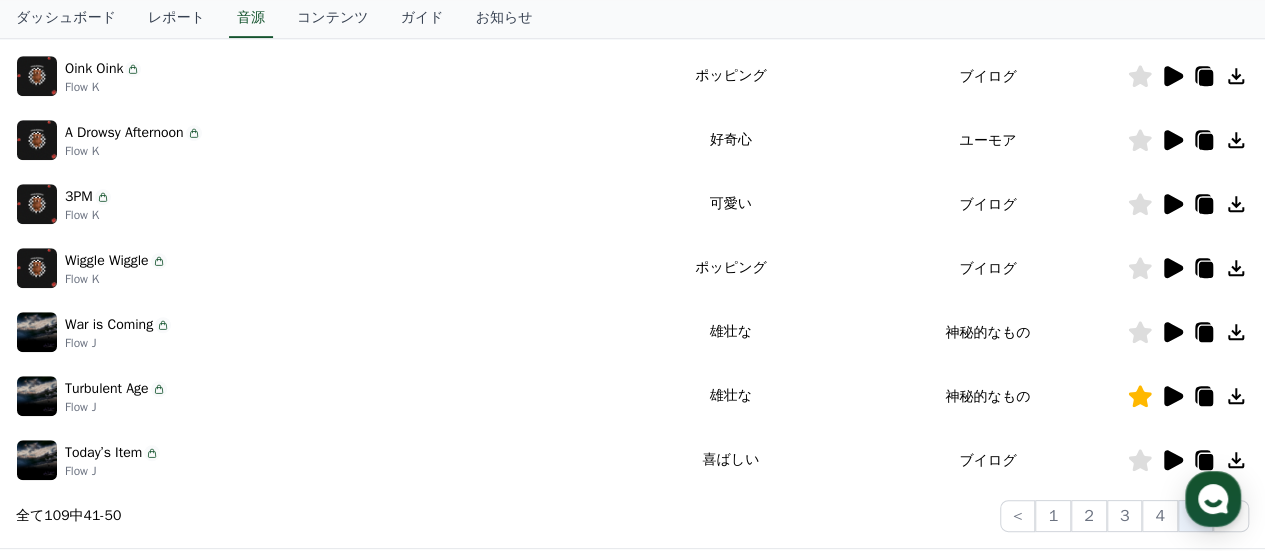 click 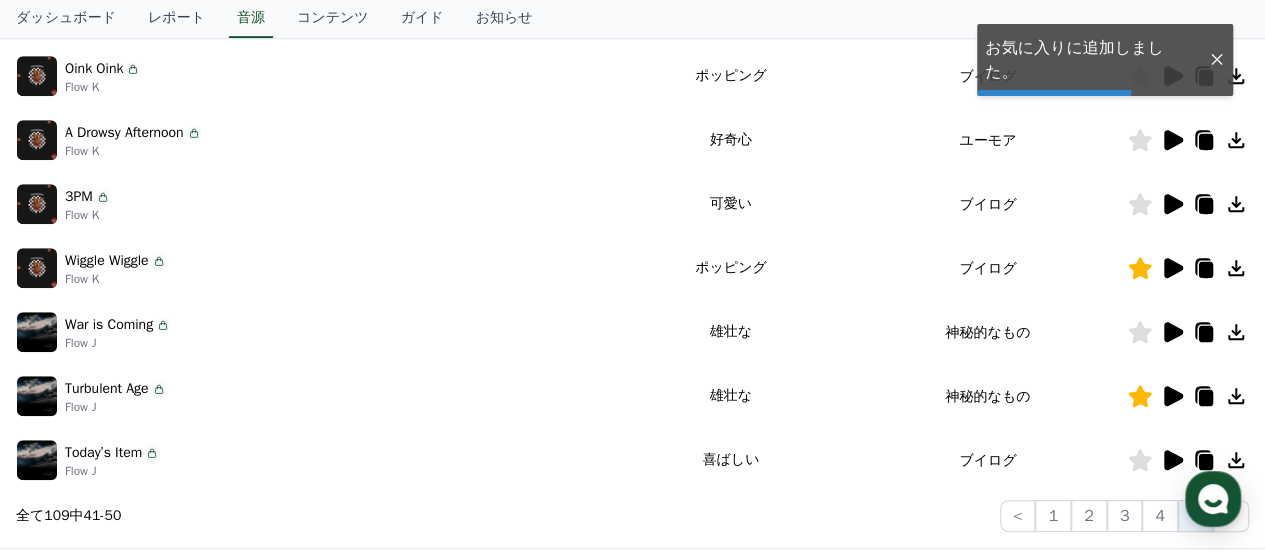 click 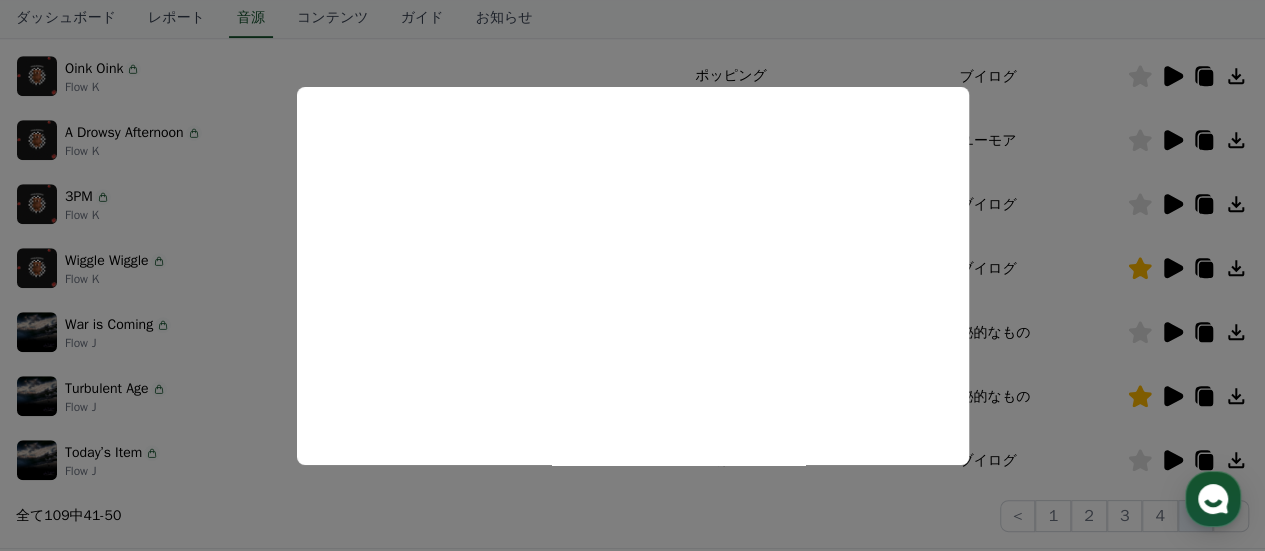 click at bounding box center [632, 275] 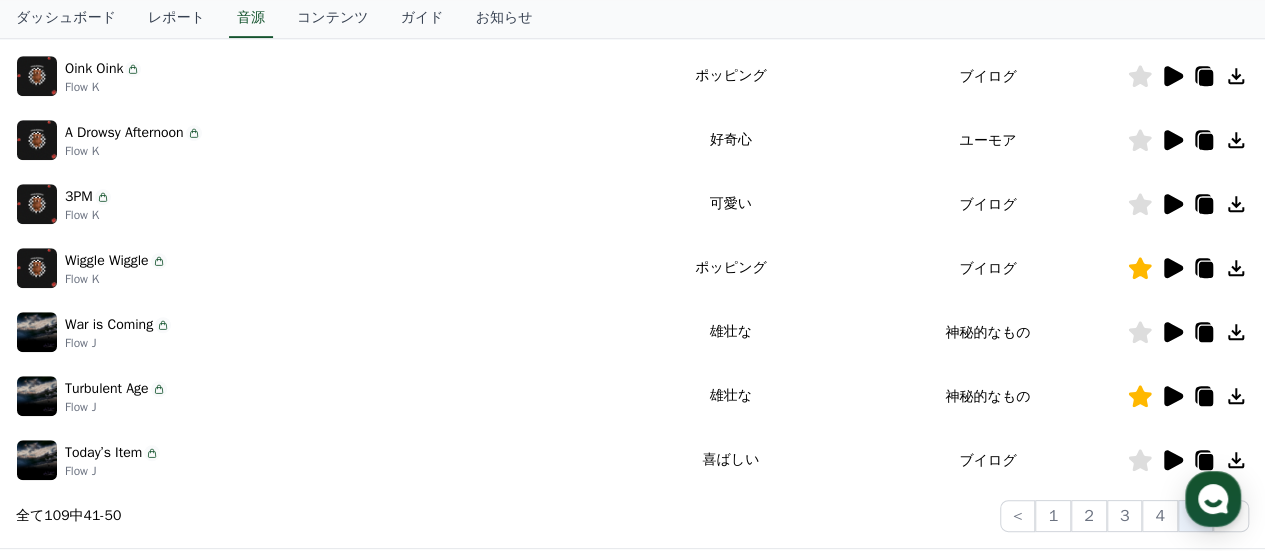 click 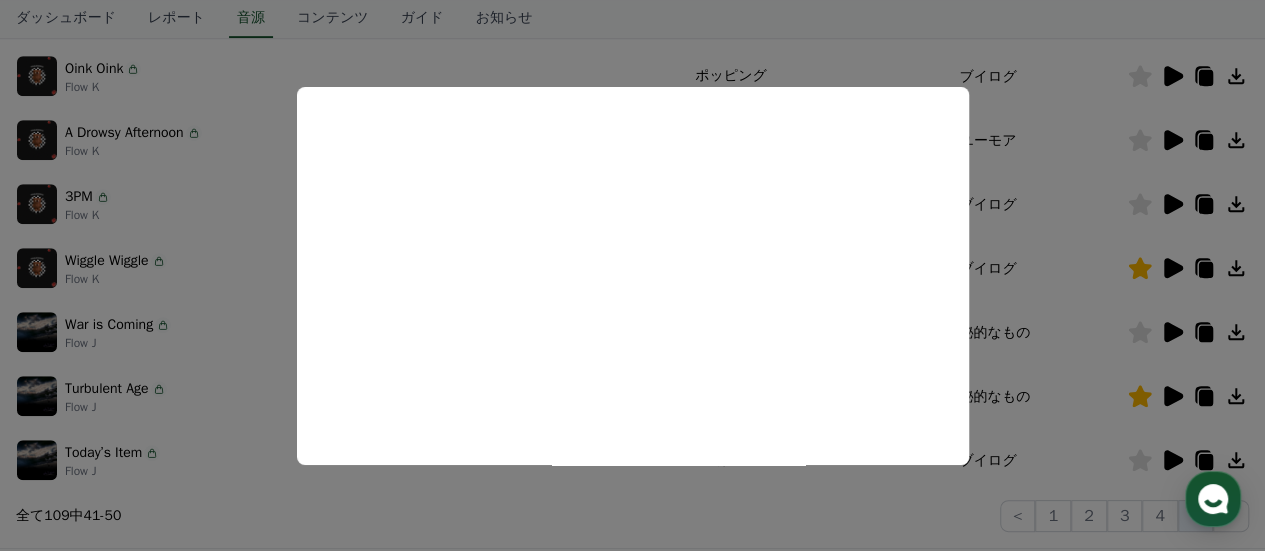 click at bounding box center [632, 275] 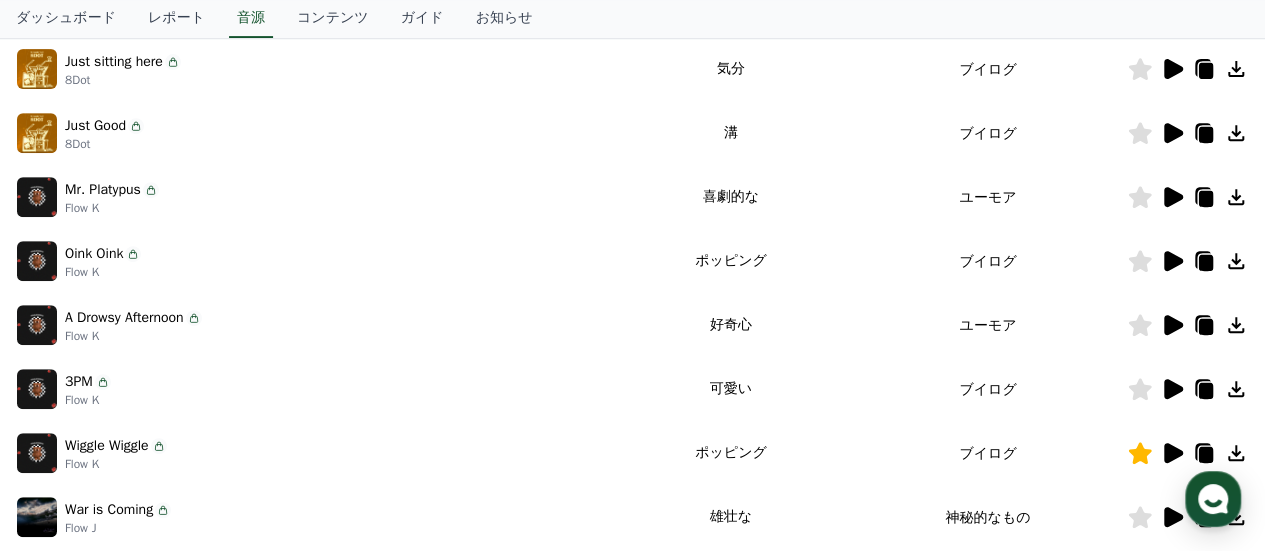 scroll, scrollTop: 365, scrollLeft: 0, axis: vertical 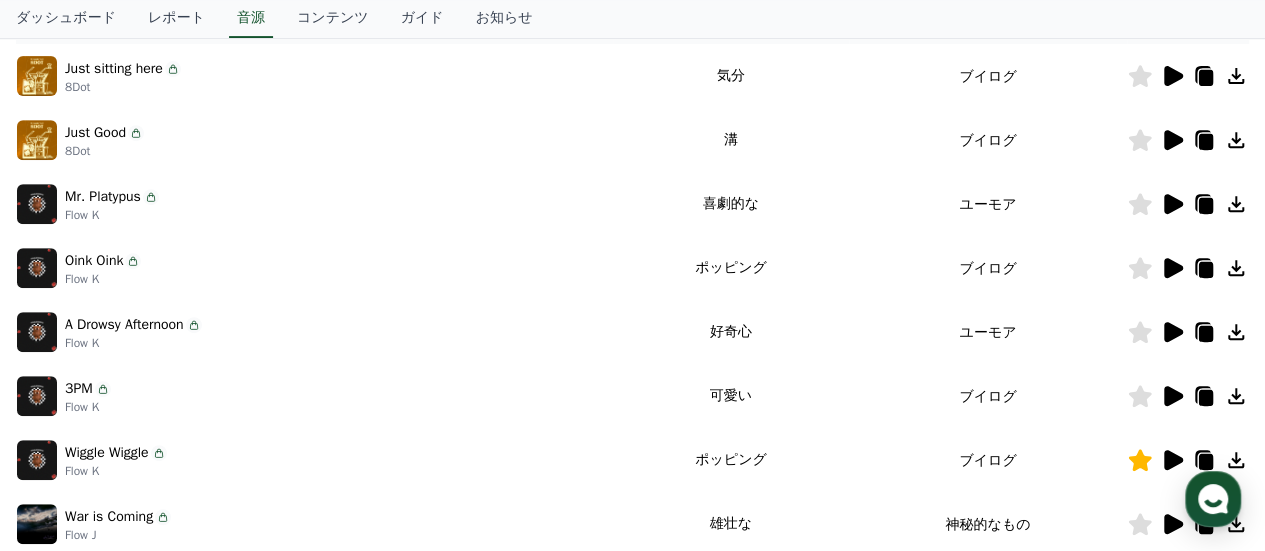 click 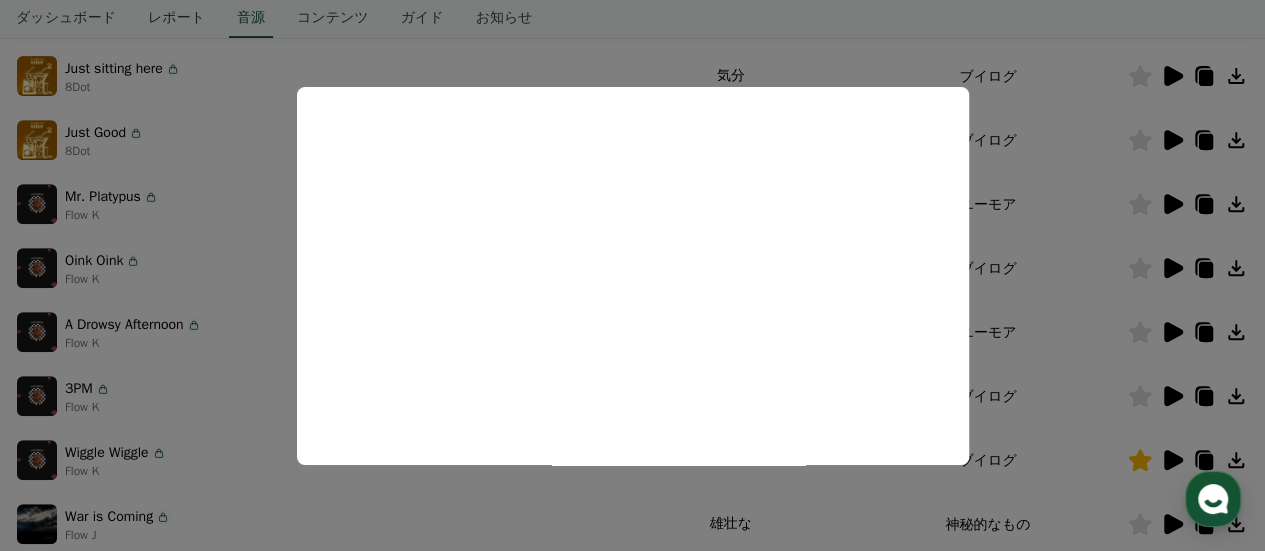 click at bounding box center [632, 275] 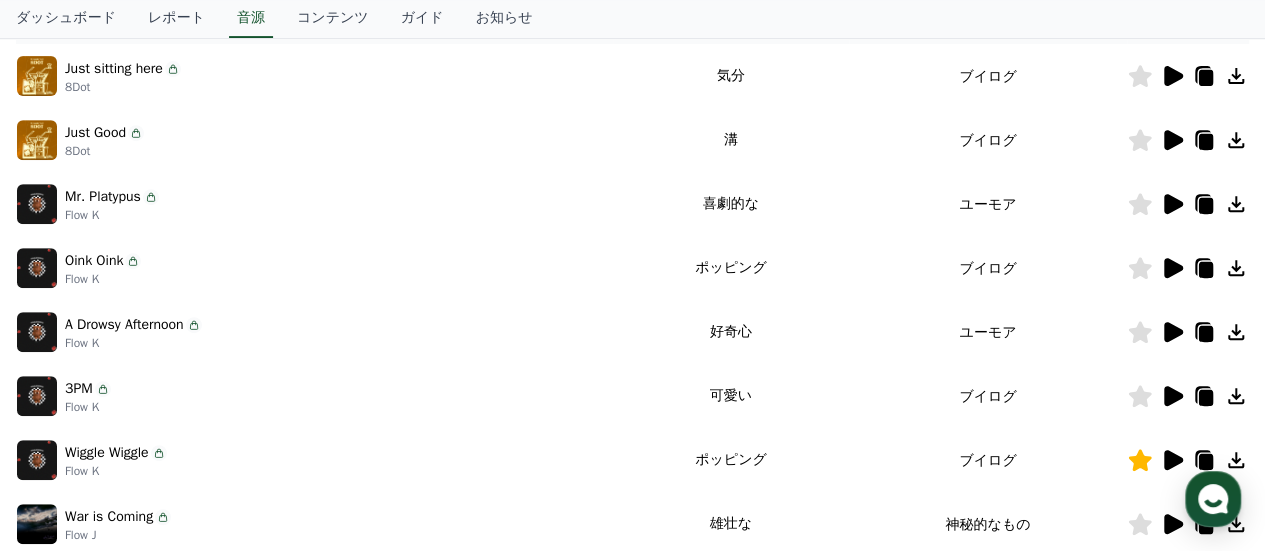 click 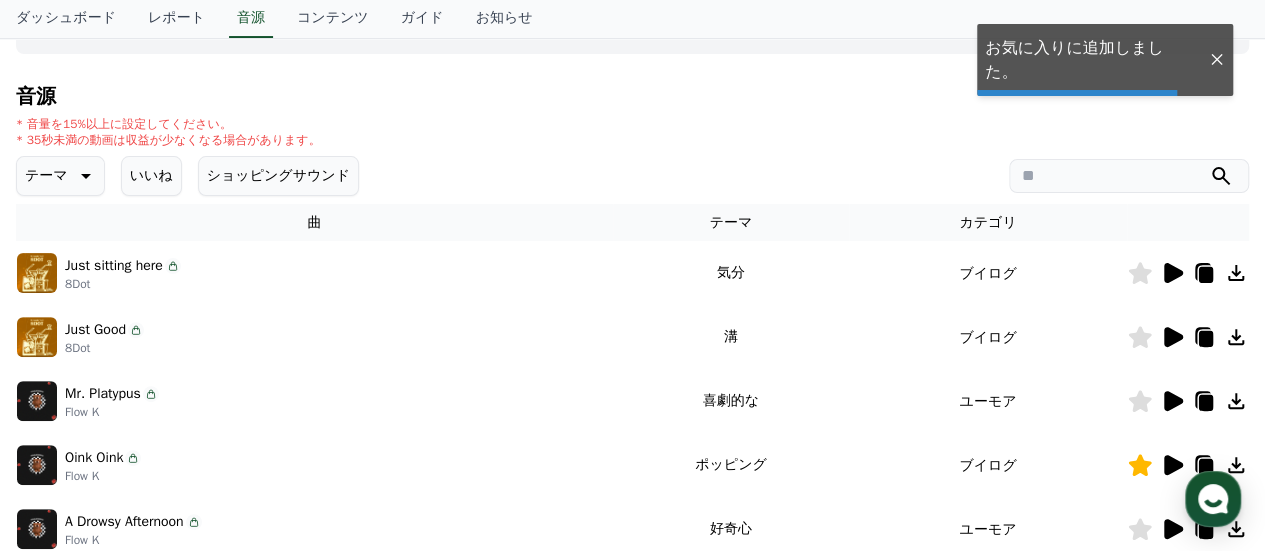 scroll, scrollTop: 164, scrollLeft: 0, axis: vertical 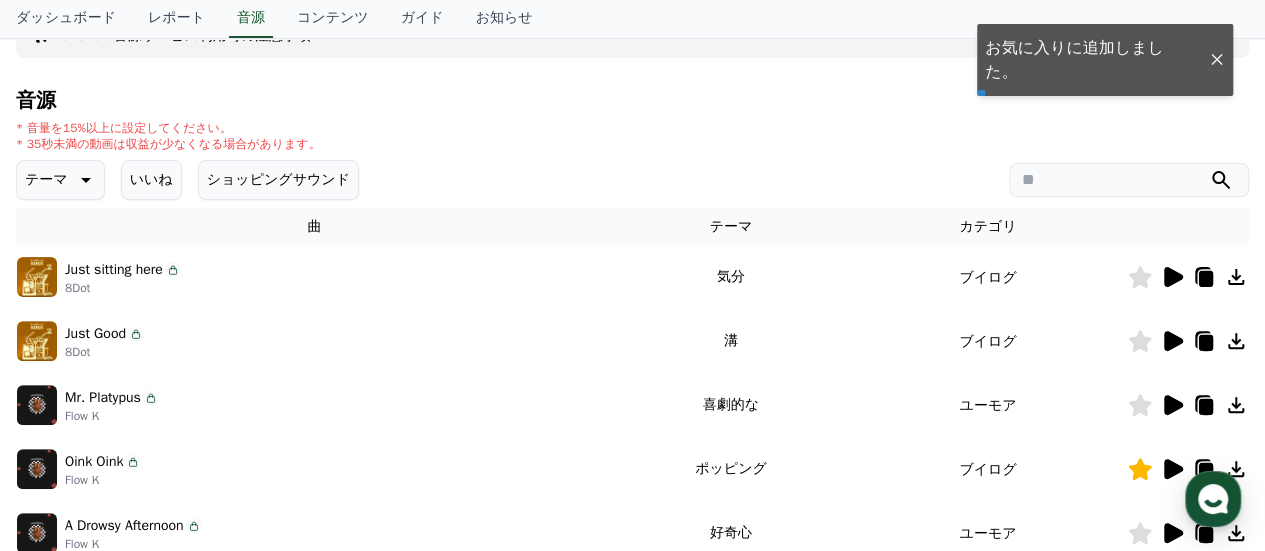 click 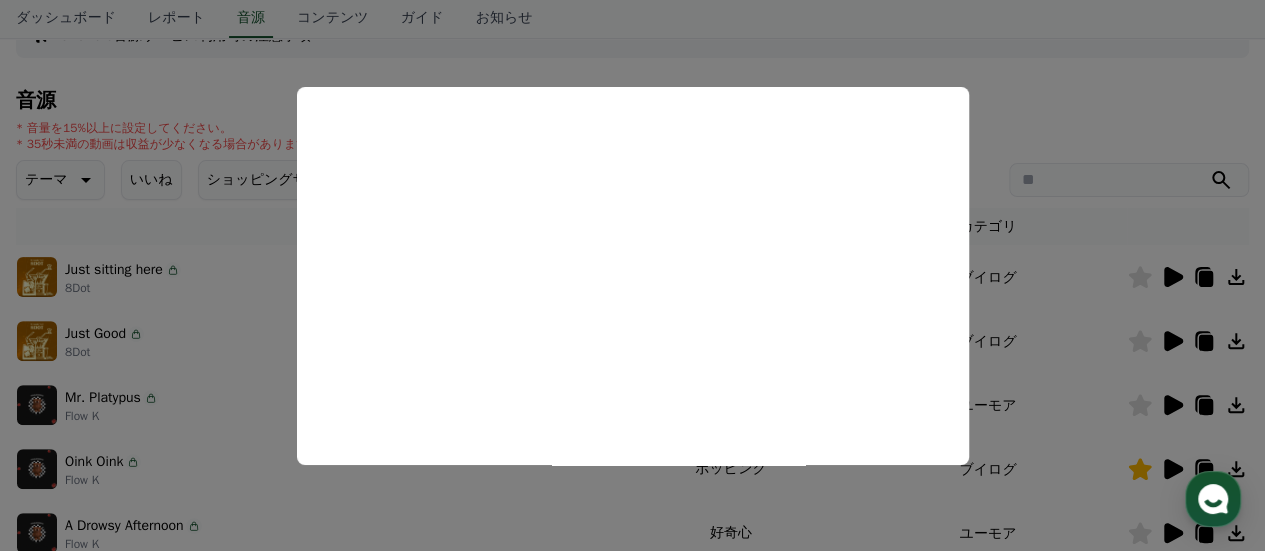 click at bounding box center [632, 275] 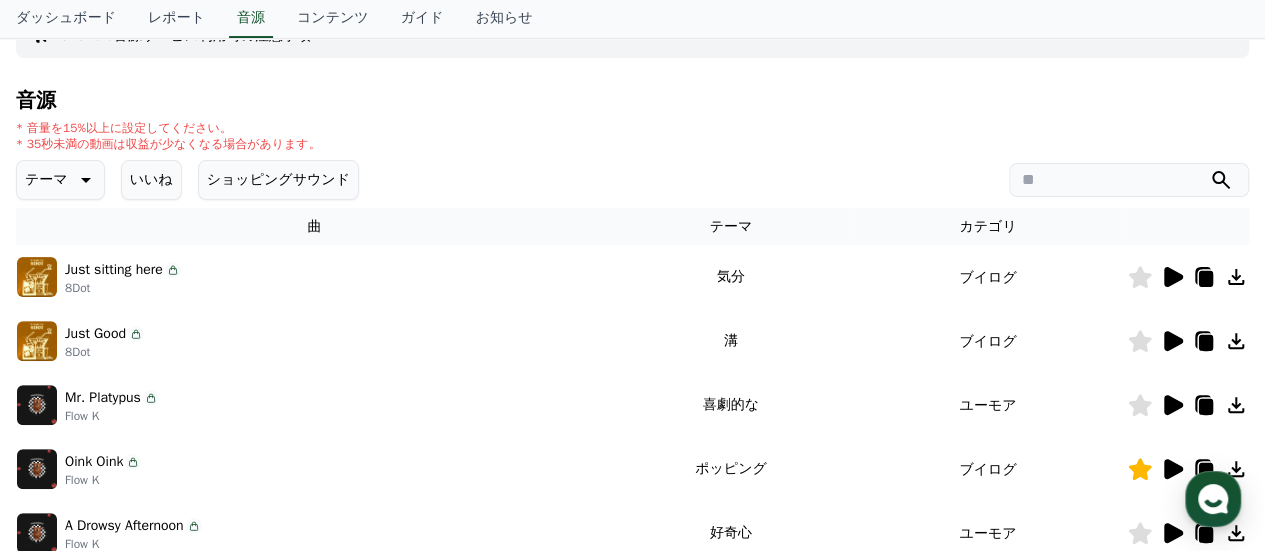 click on "テーマ" at bounding box center [46, 180] 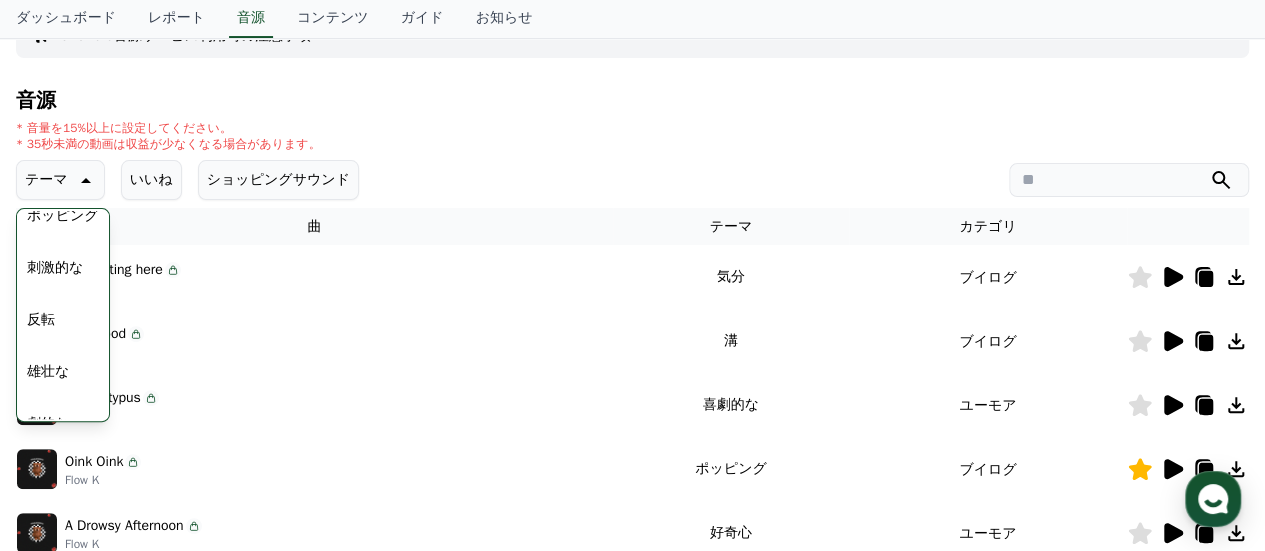 scroll, scrollTop: 285, scrollLeft: 0, axis: vertical 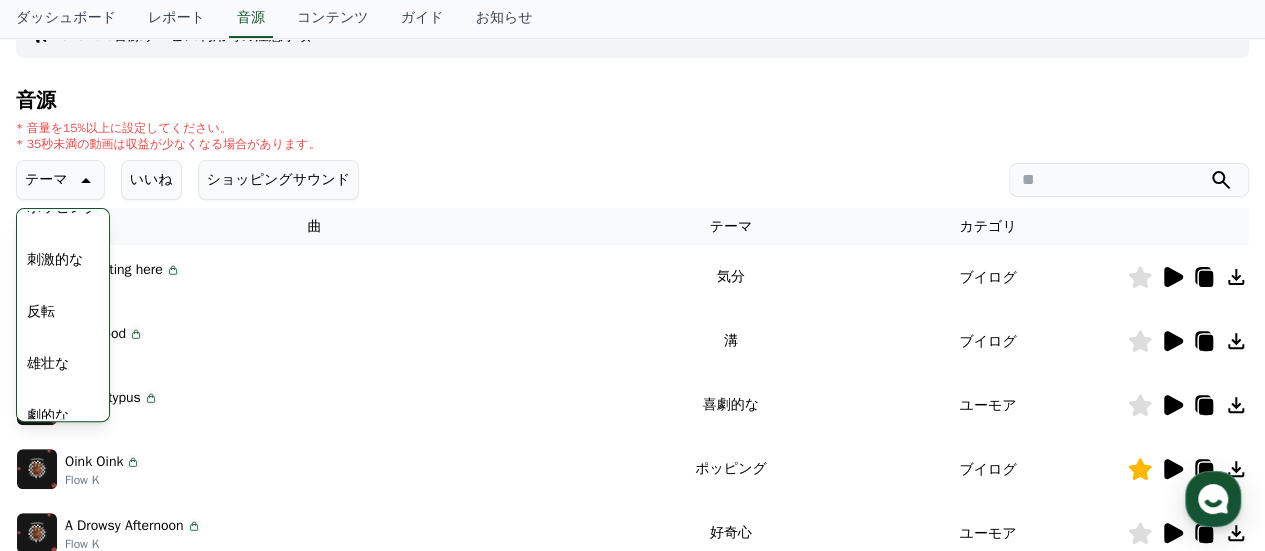 click on "刺激的な" at bounding box center [55, 260] 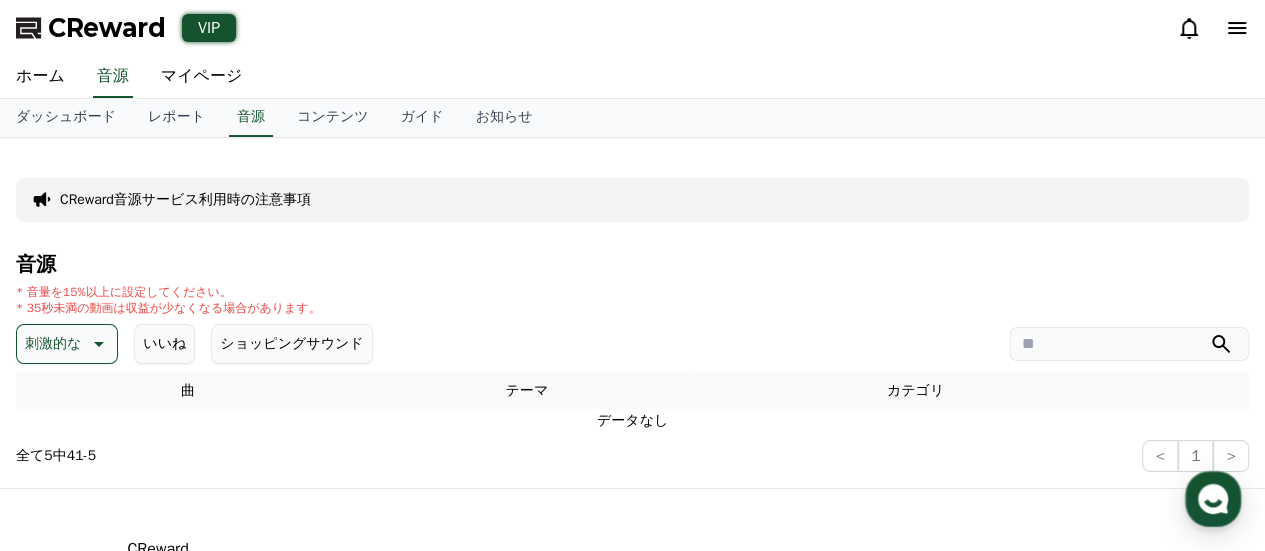 scroll, scrollTop: 0, scrollLeft: 0, axis: both 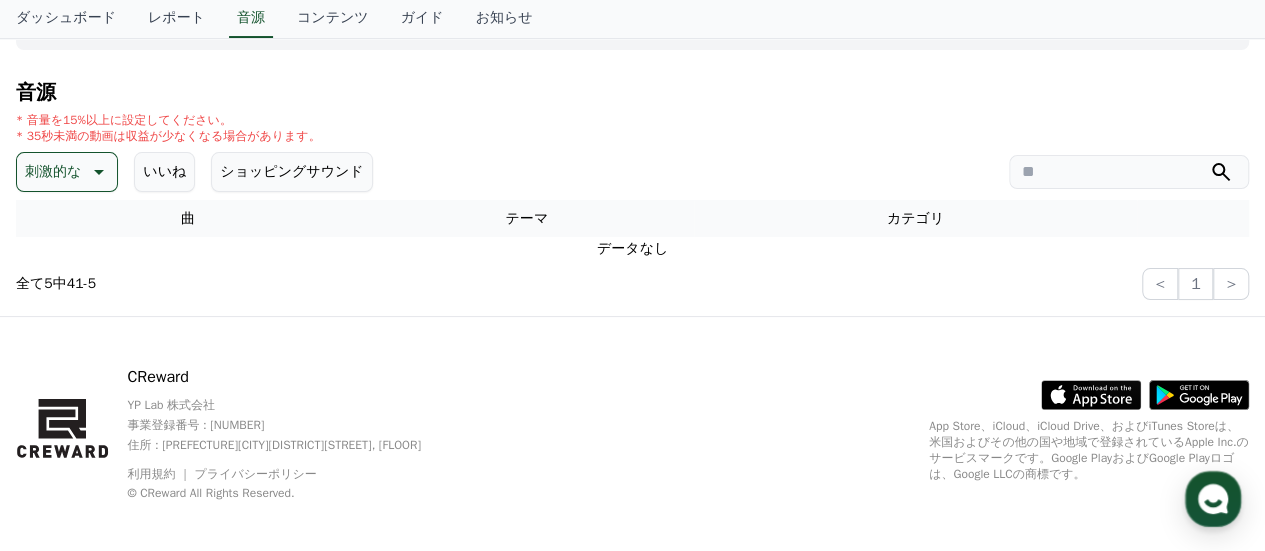 click on "刺激的な" at bounding box center [53, 172] 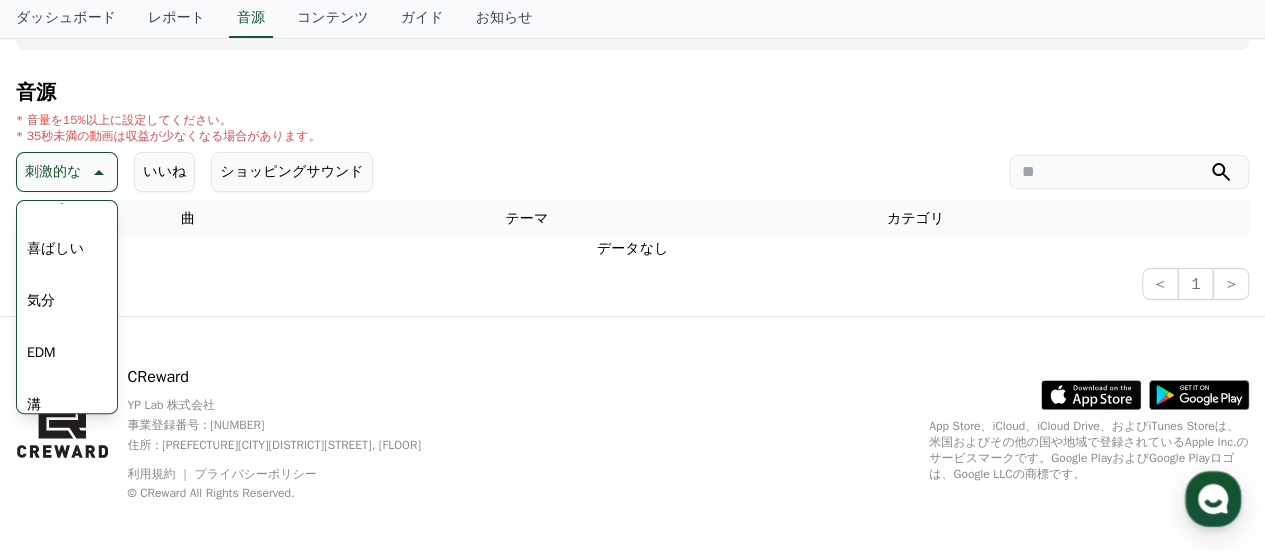 scroll, scrollTop: 478, scrollLeft: 0, axis: vertical 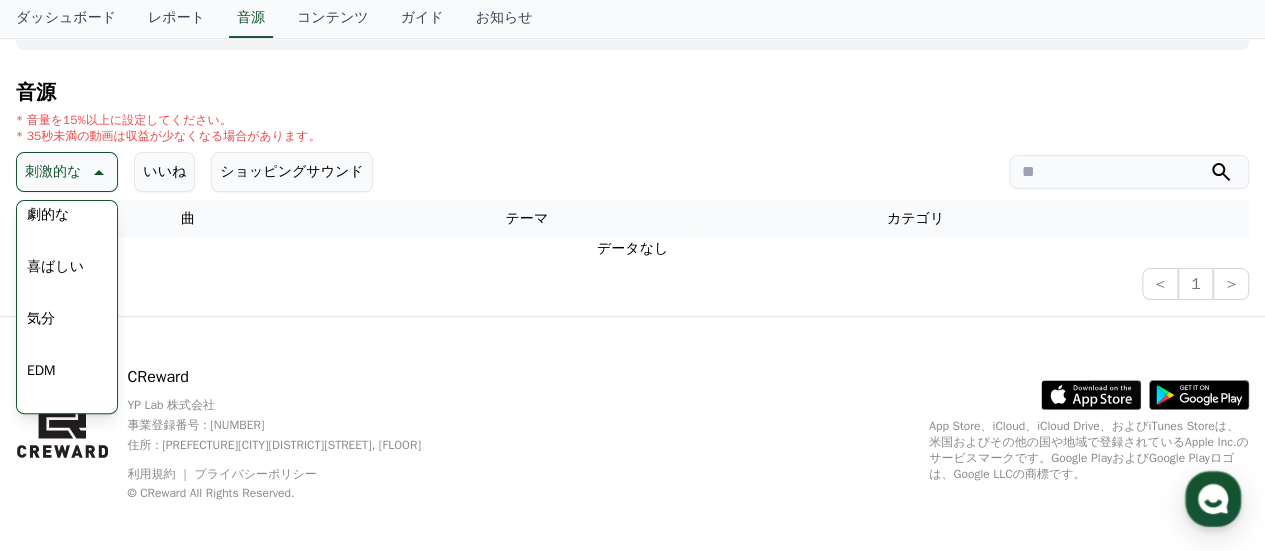 click on "EDM" at bounding box center [41, 371] 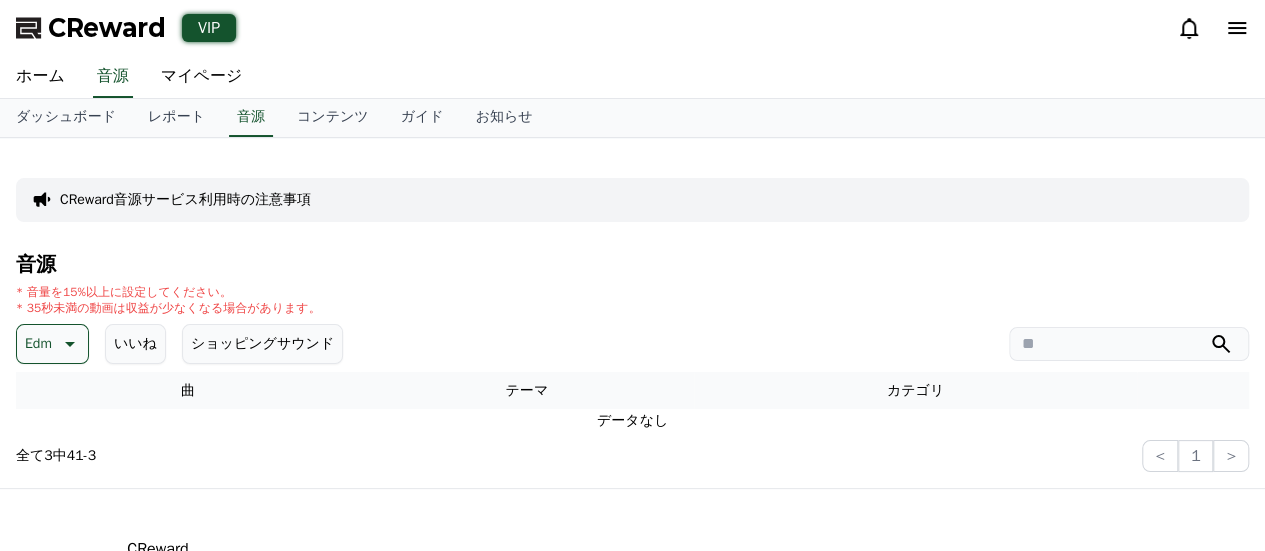 scroll, scrollTop: 0, scrollLeft: 0, axis: both 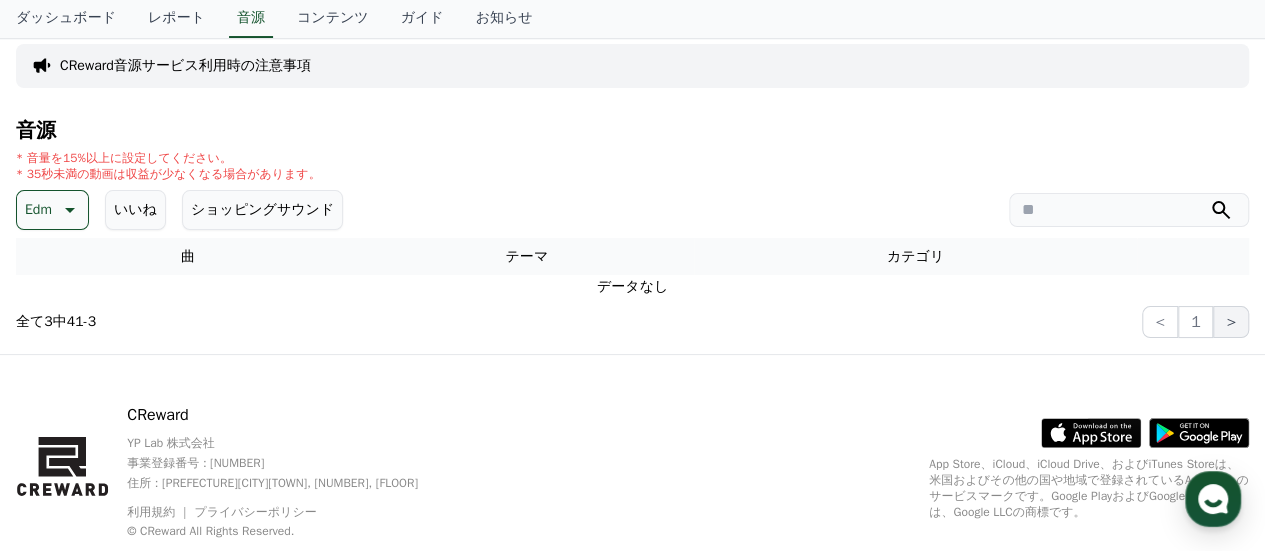 click on ">" at bounding box center [1231, 322] 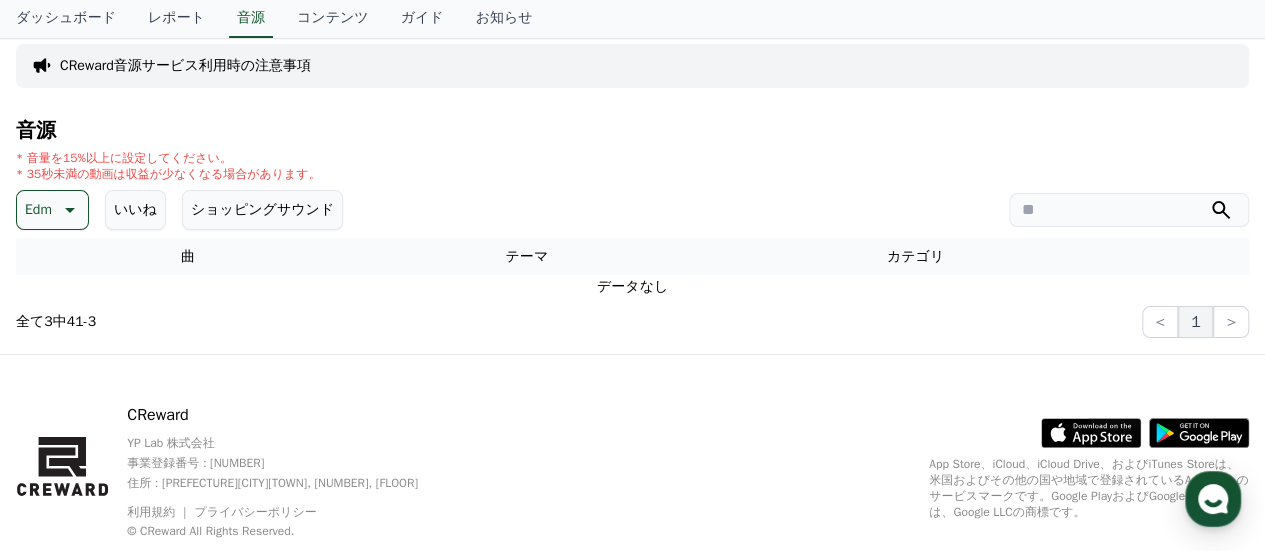 drag, startPoint x: 1234, startPoint y: 334, endPoint x: 1193, endPoint y: 325, distance: 41.976185 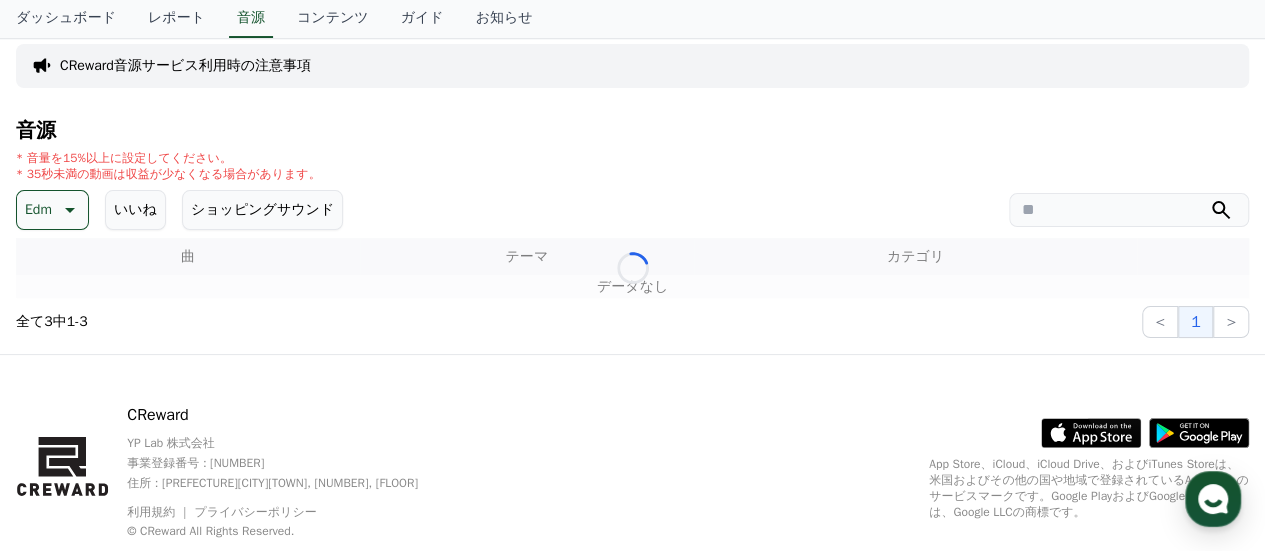 click on "1" at bounding box center (1196, 322) 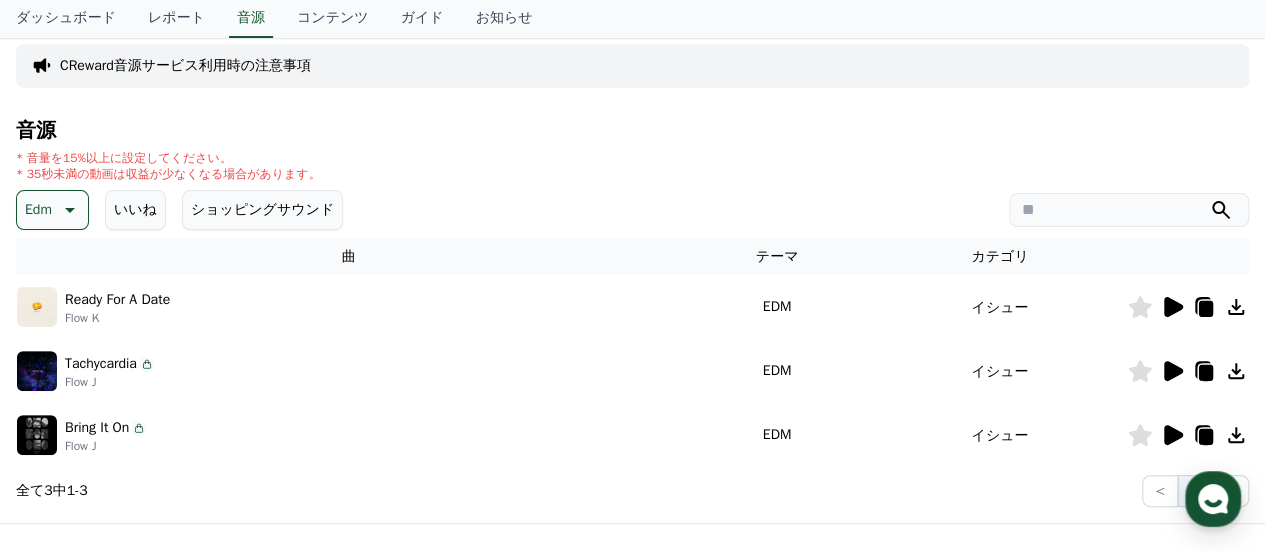 click 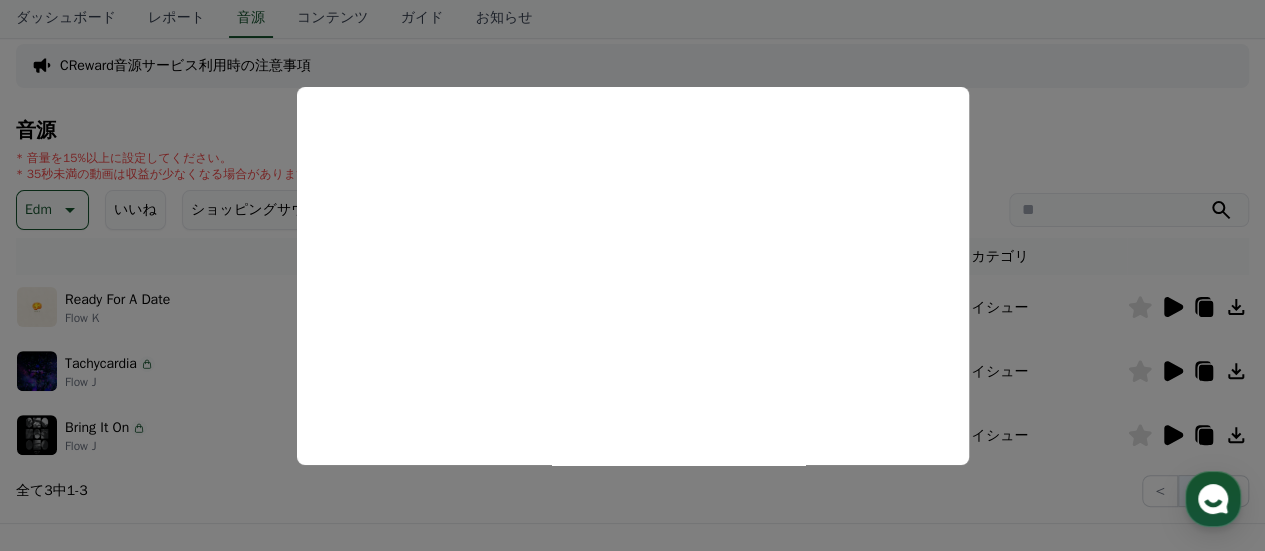 click at bounding box center [632, 275] 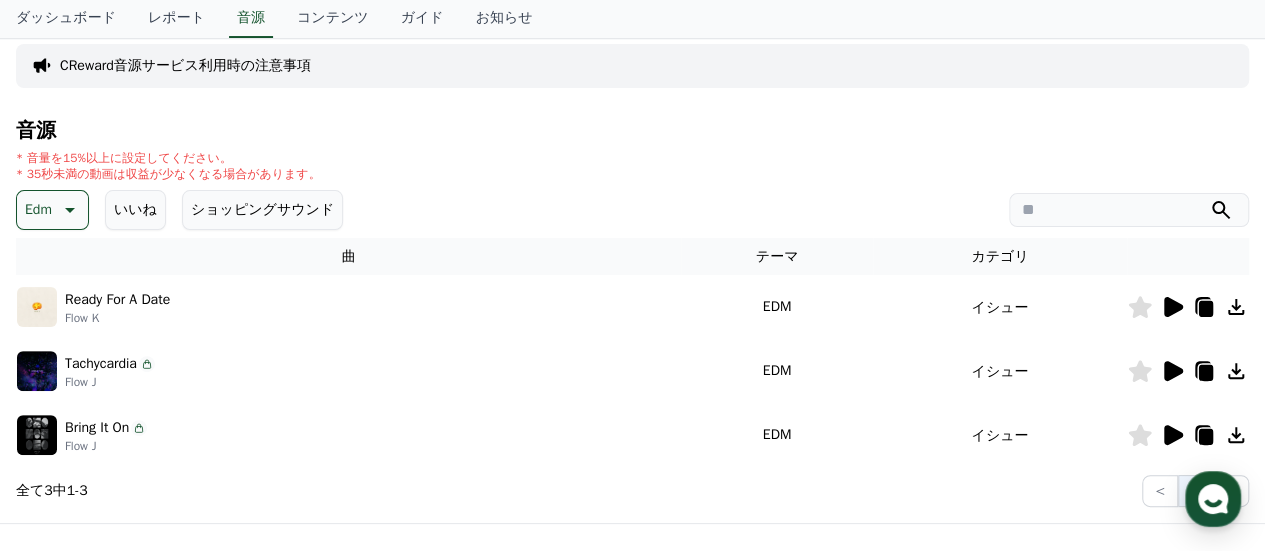 click 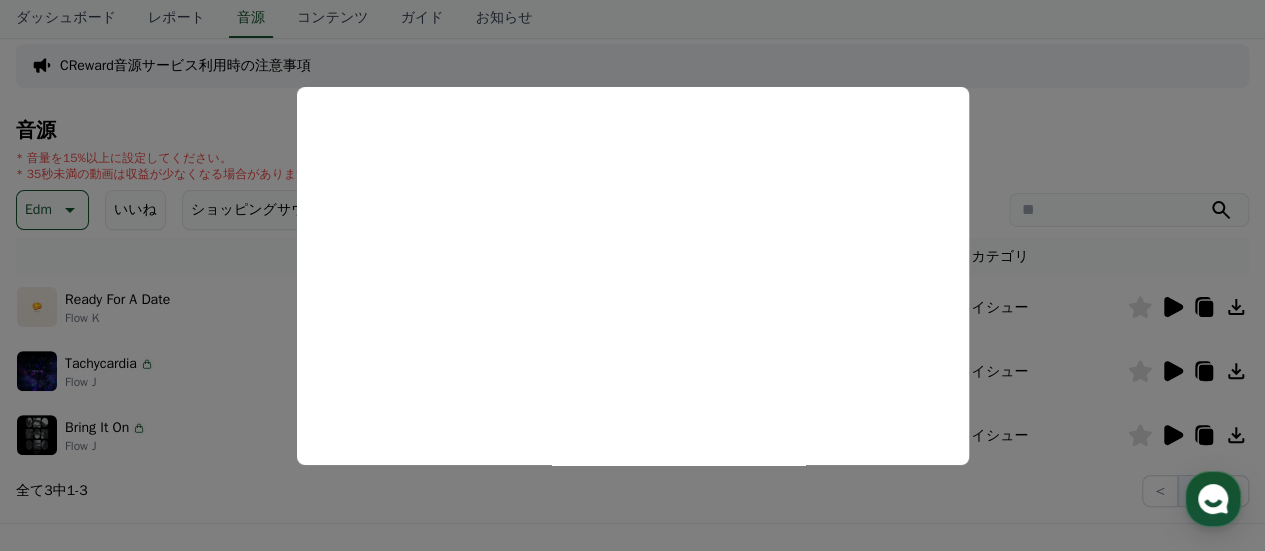click at bounding box center (632, 275) 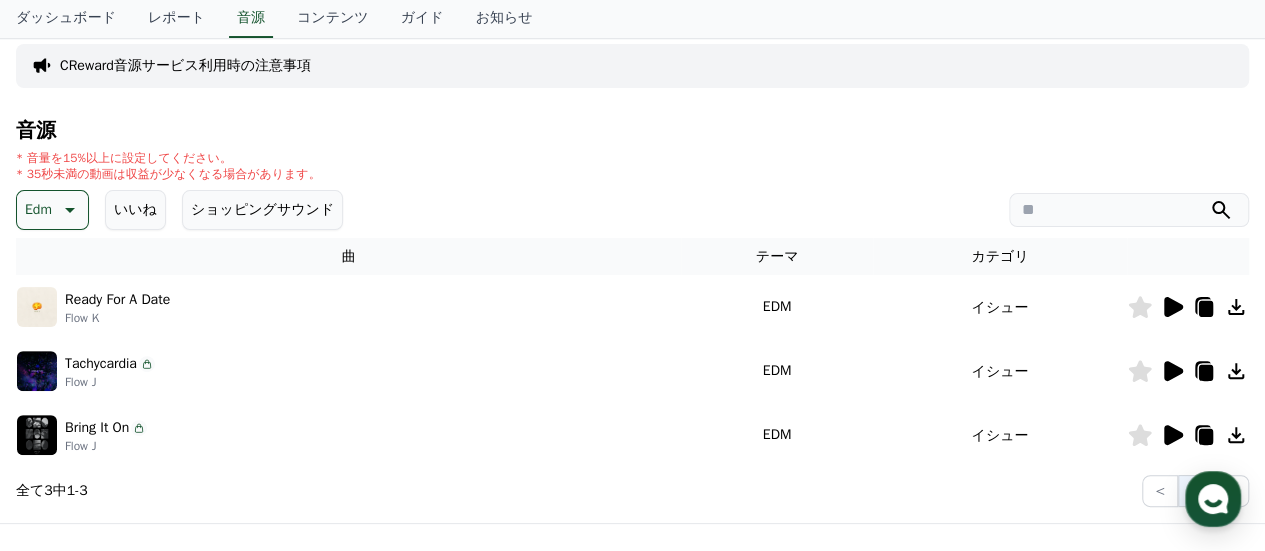 click 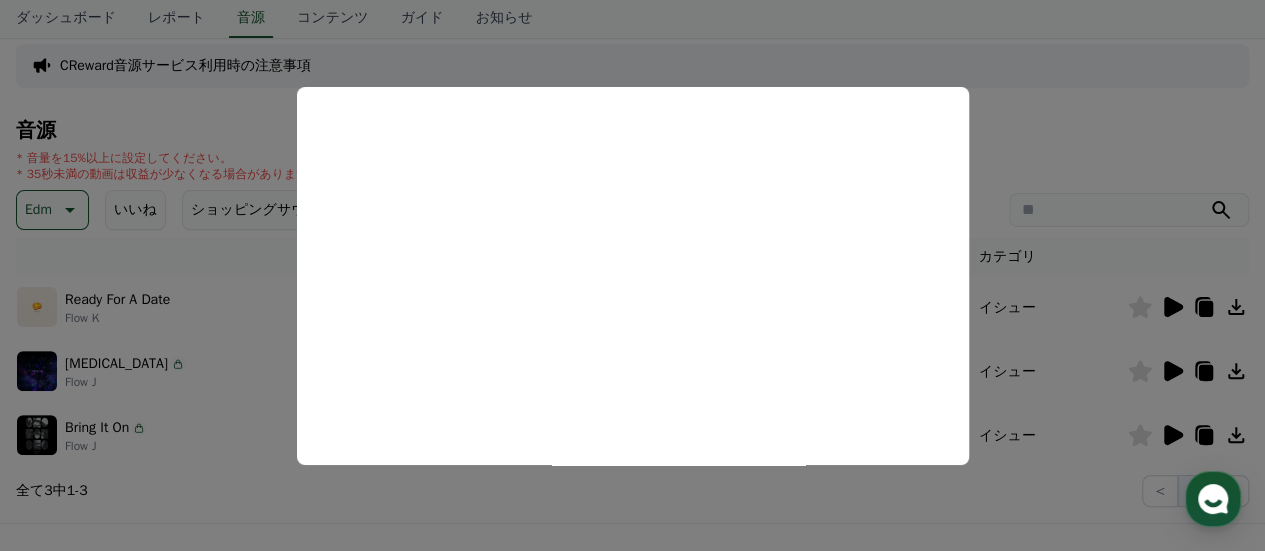 click at bounding box center (632, 275) 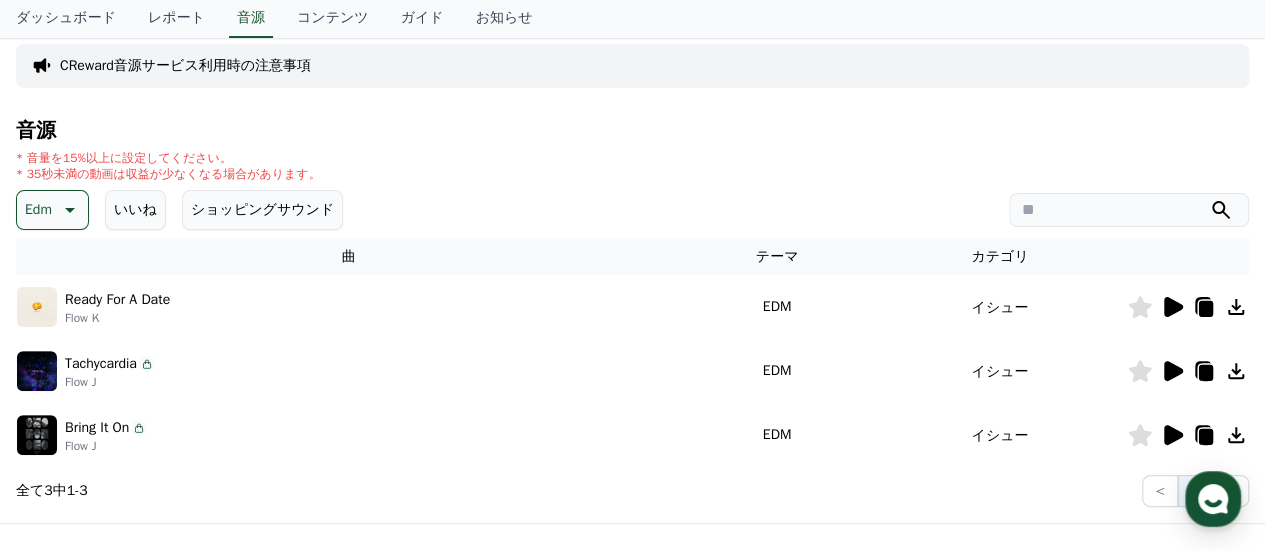 click on "Edm" at bounding box center (38, 210) 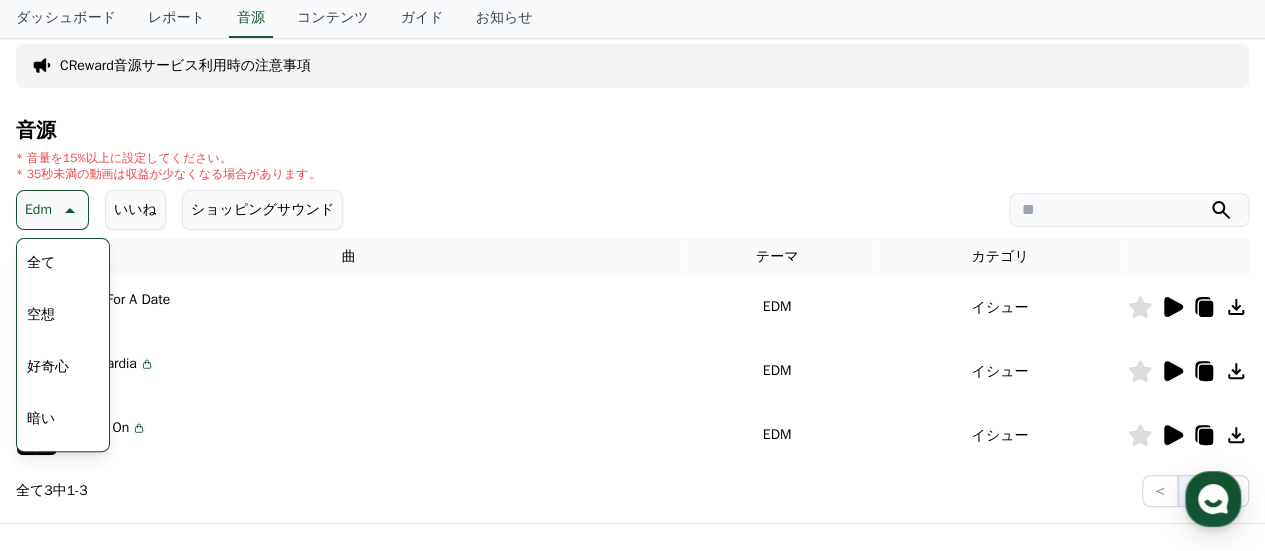 click on "全て 空想 好奇心 暗い 明るい ポッピング 刺激的な 反転 雄壮な 劇的な 喜ばしい 気分 EDM 溝 悲しい 穏やかな 可愛い 感動的な 気をもむ 喜劇的な" at bounding box center (63, 757) 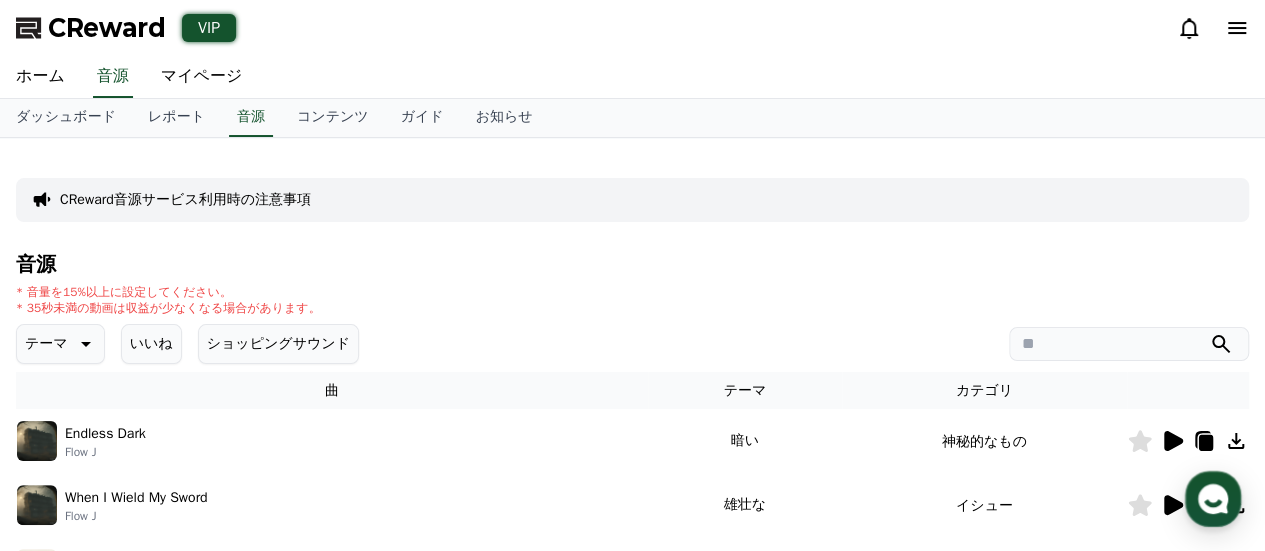 scroll, scrollTop: 0, scrollLeft: 0, axis: both 